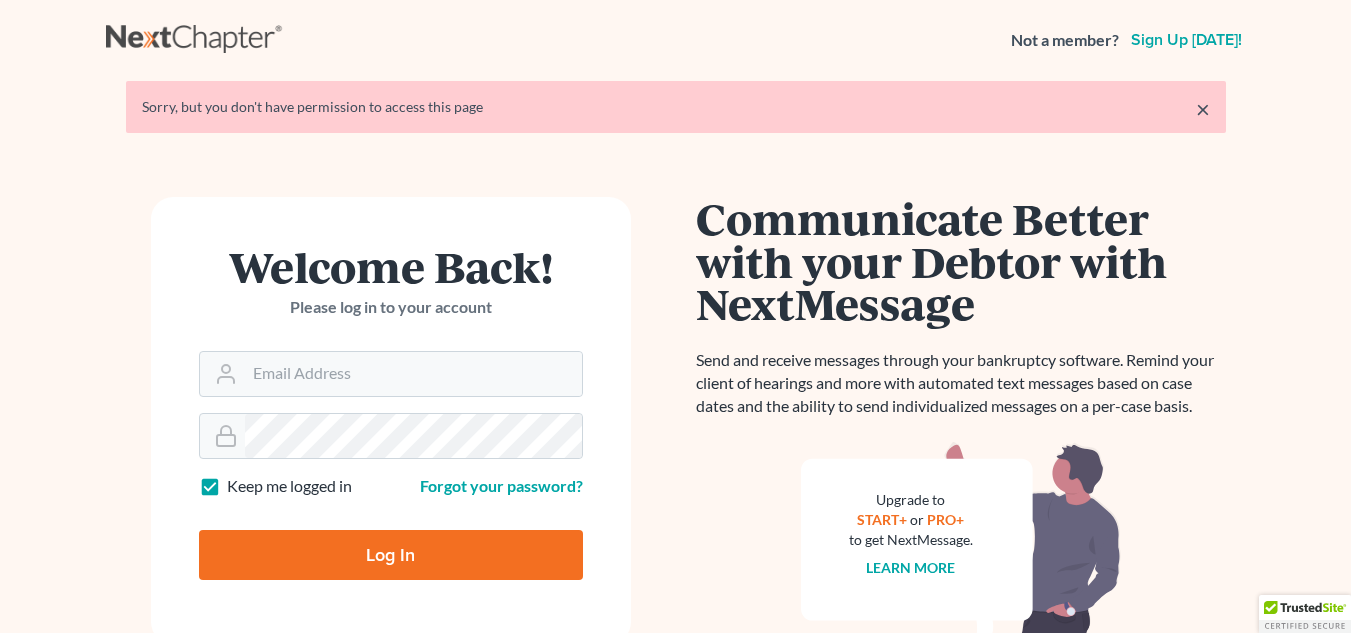 scroll, scrollTop: 0, scrollLeft: 0, axis: both 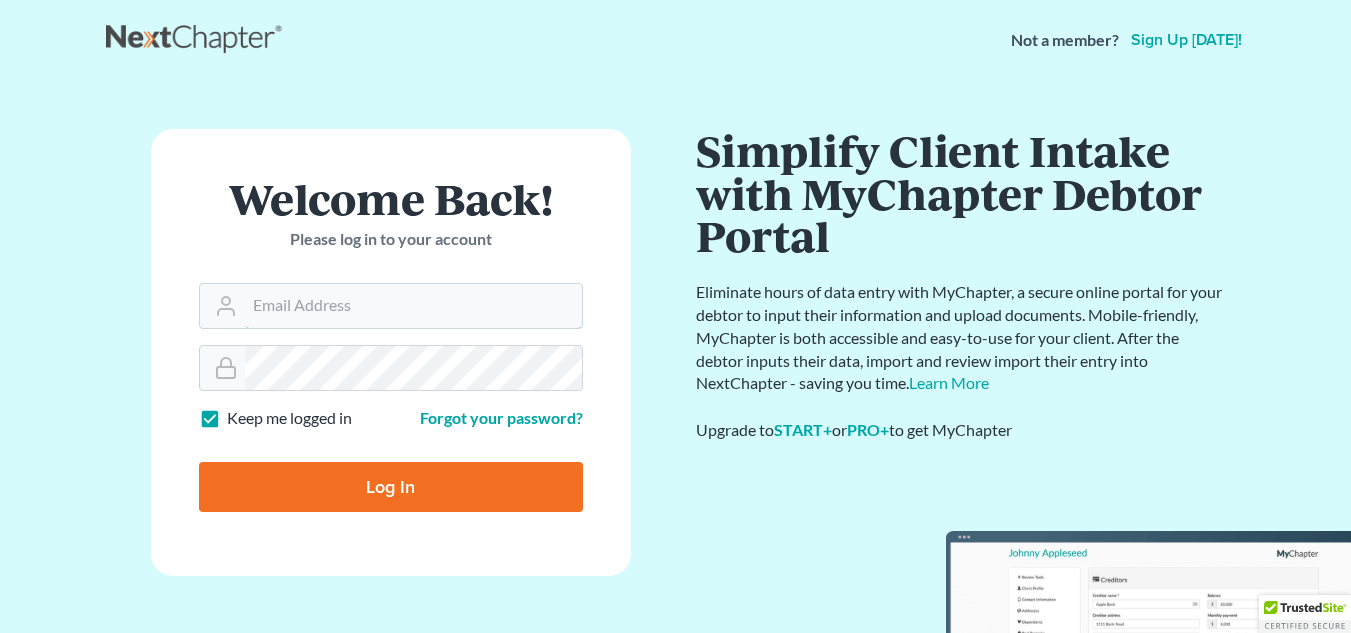 type on "[PERSON_NAME][EMAIL_ADDRESS][DOMAIN_NAME]" 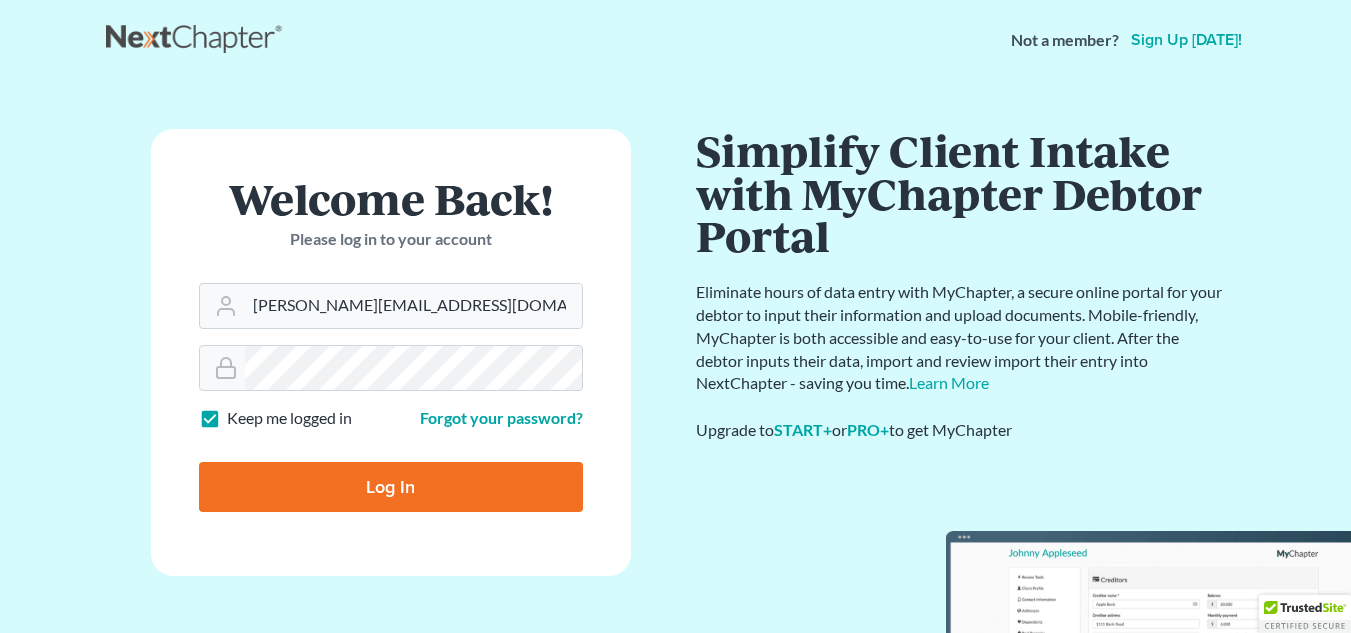 click on "Log In" at bounding box center [391, 487] 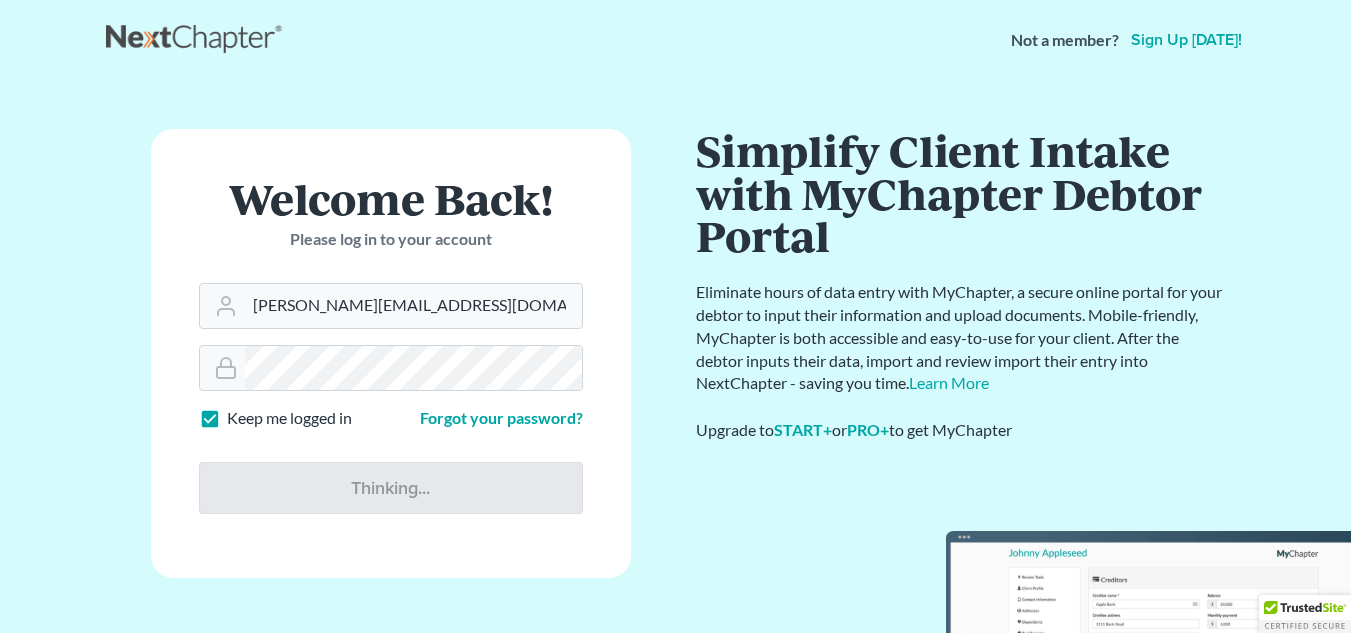 type on "Thinking..." 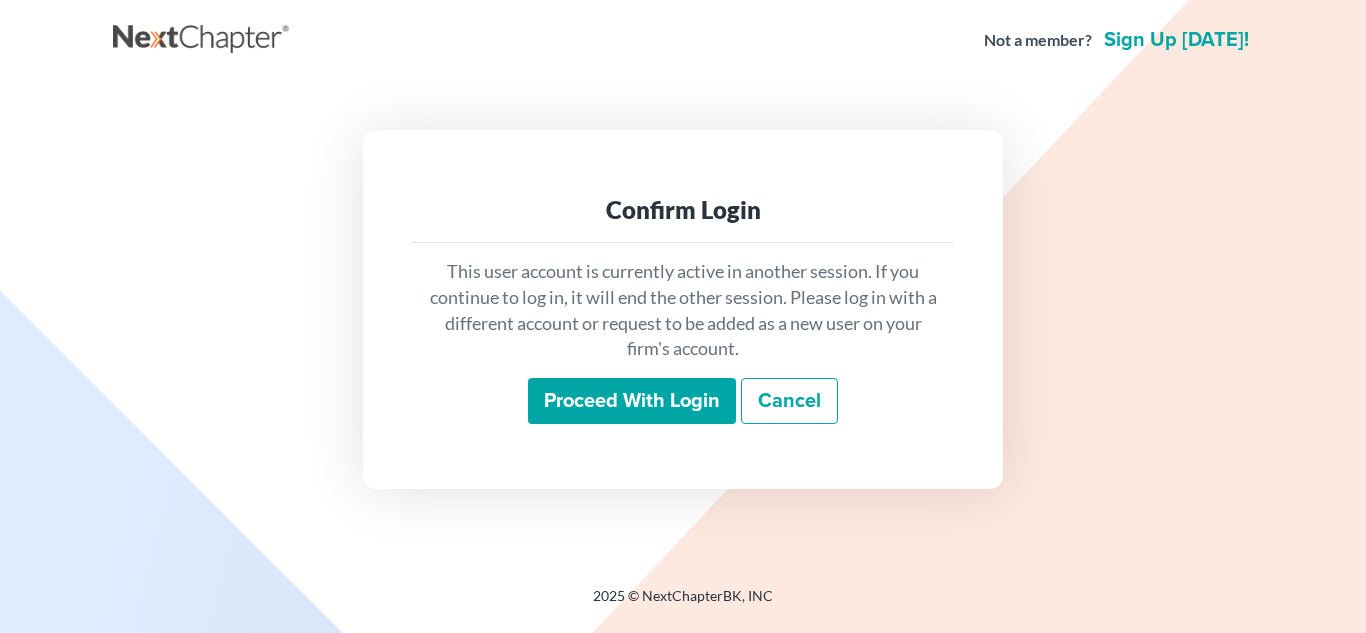 scroll, scrollTop: 0, scrollLeft: 0, axis: both 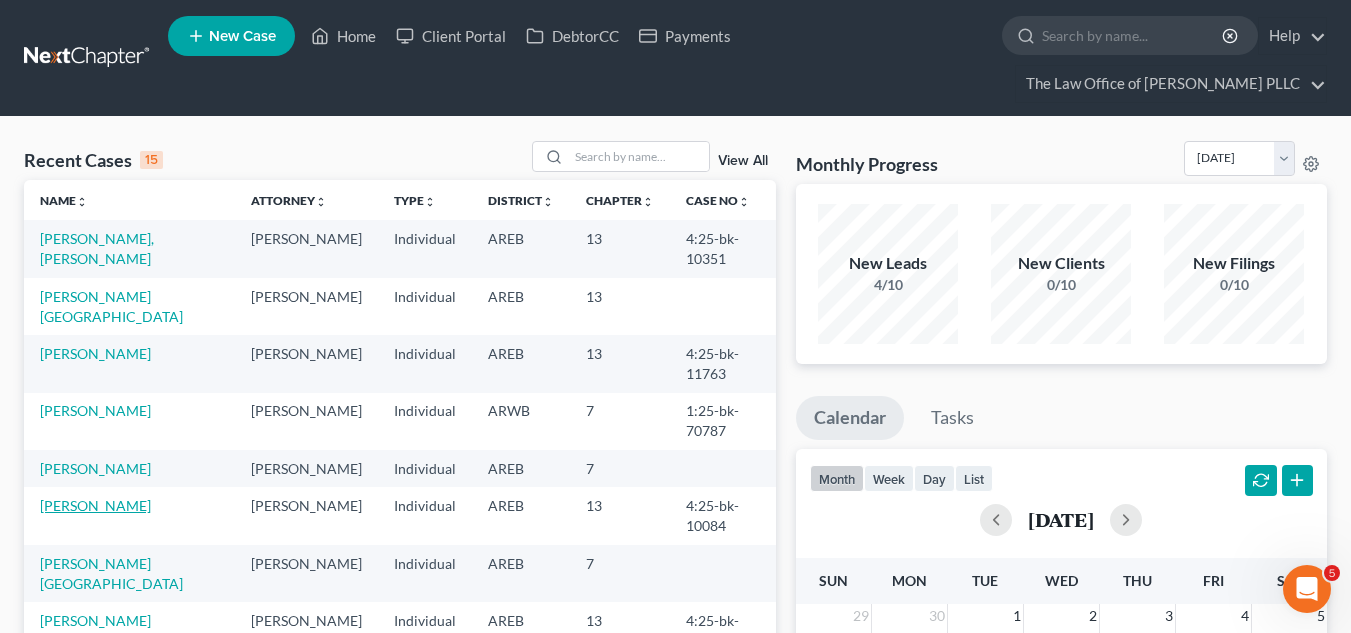 click on "[PERSON_NAME]" at bounding box center (95, 505) 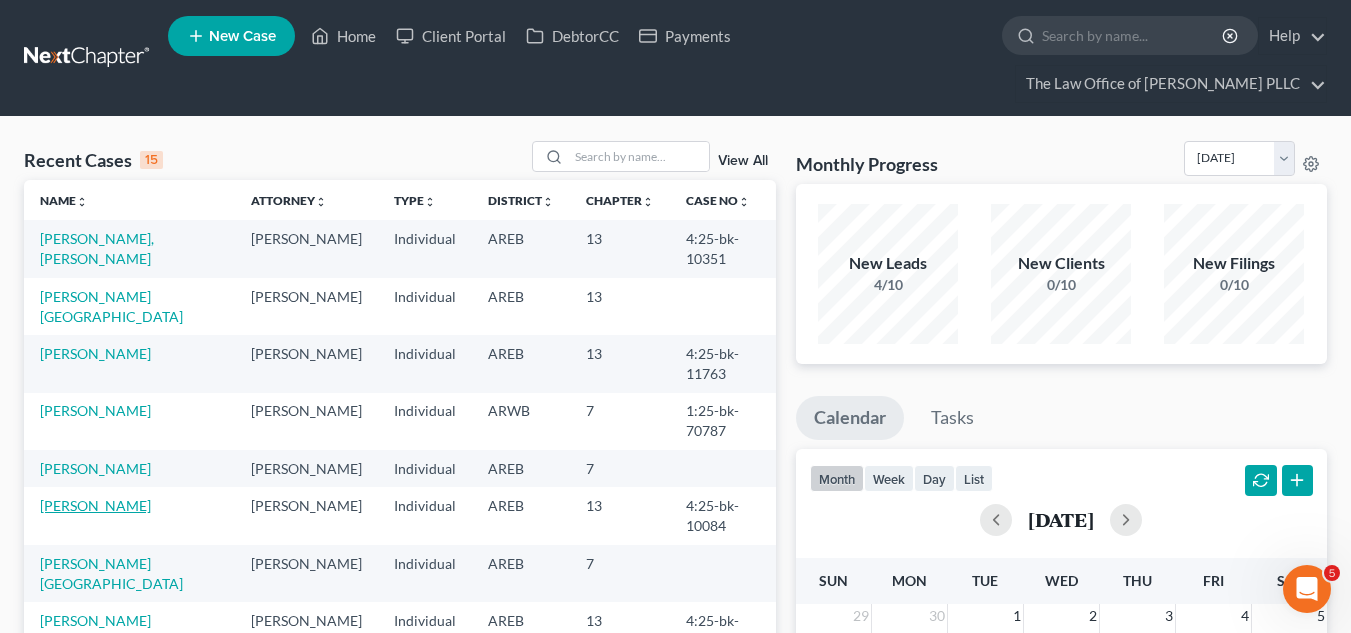 select on "6" 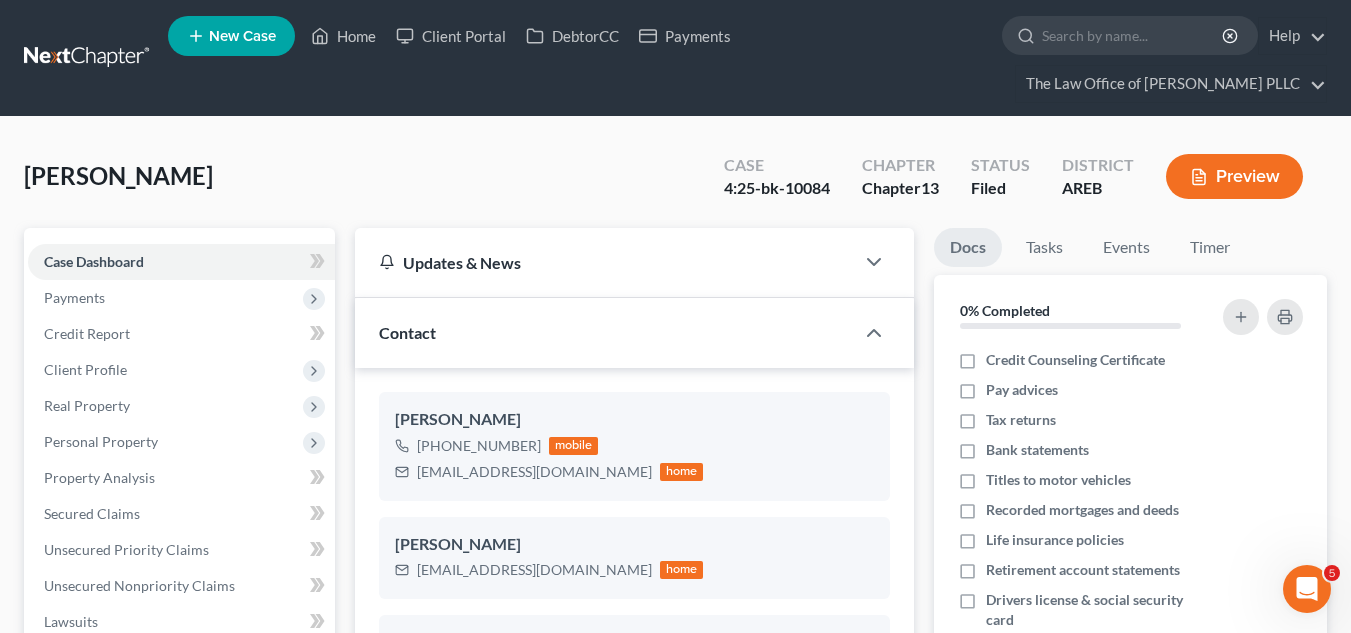 scroll, scrollTop: 2619, scrollLeft: 0, axis: vertical 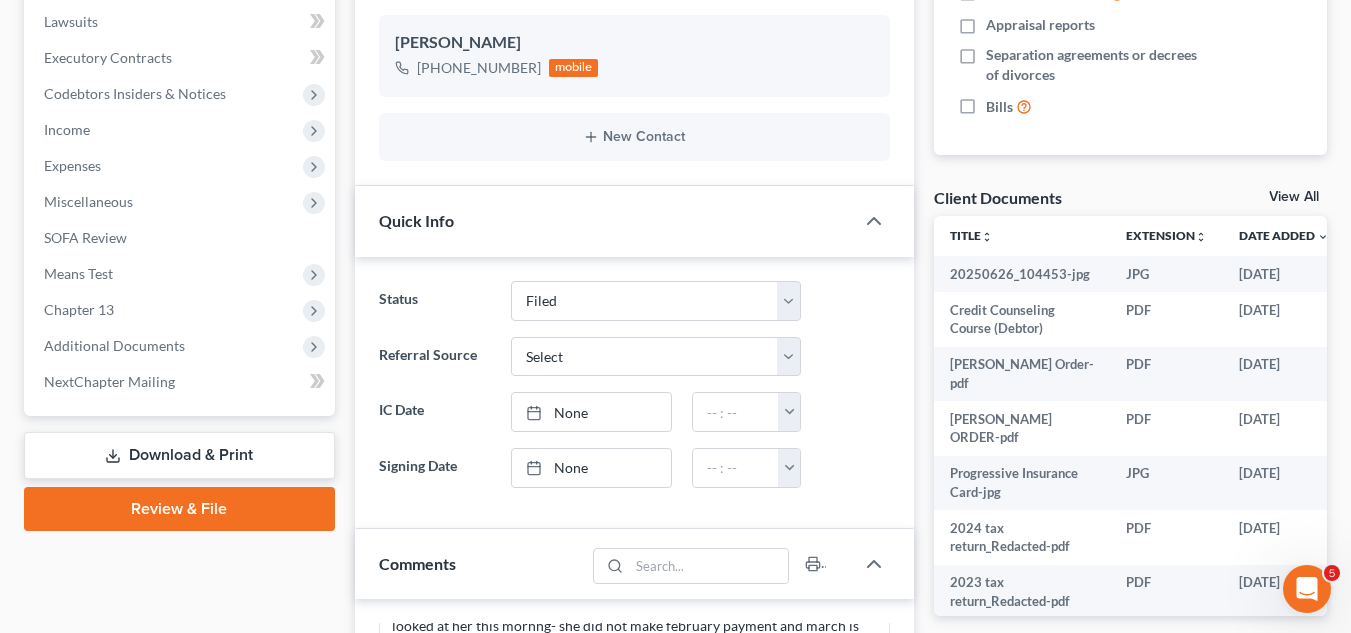 click on "View All" at bounding box center [1294, 197] 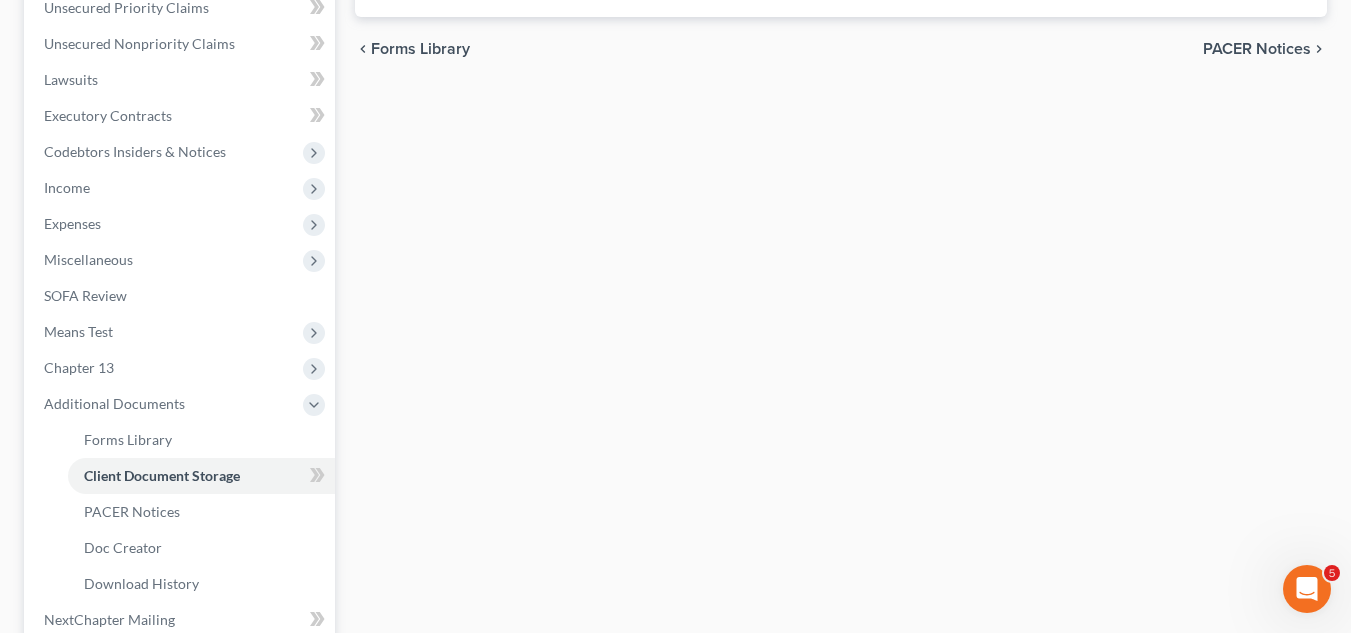 scroll, scrollTop: 325, scrollLeft: 0, axis: vertical 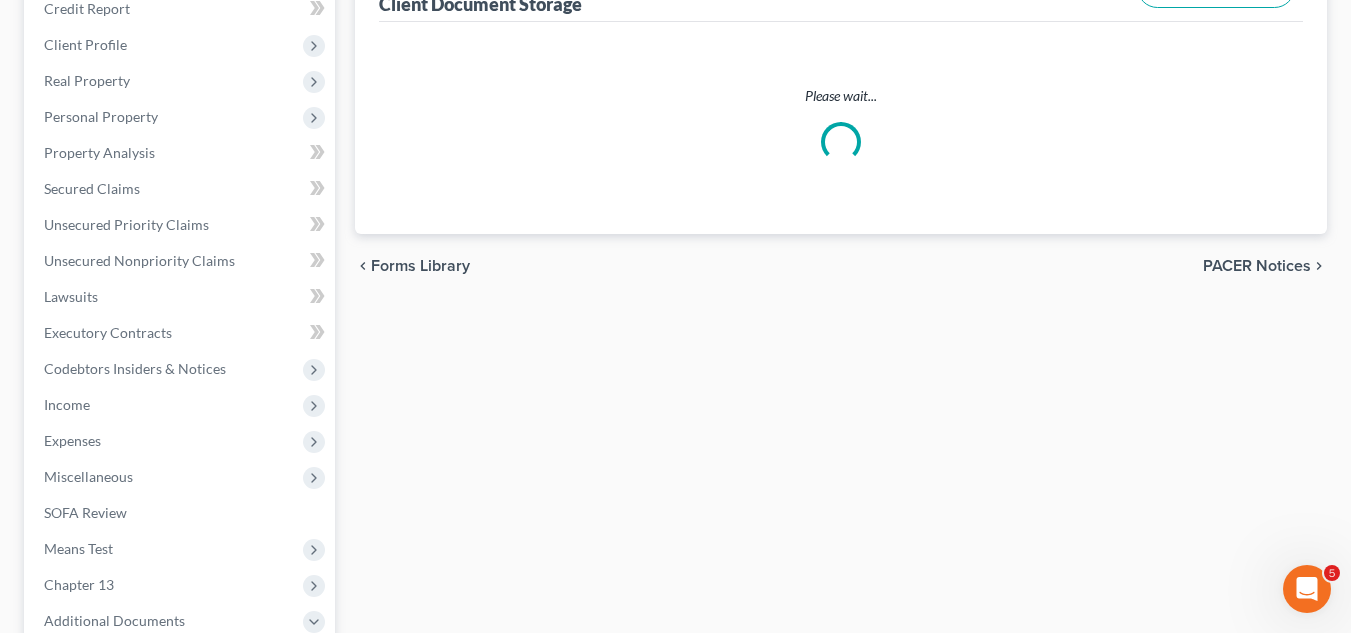 select on "0" 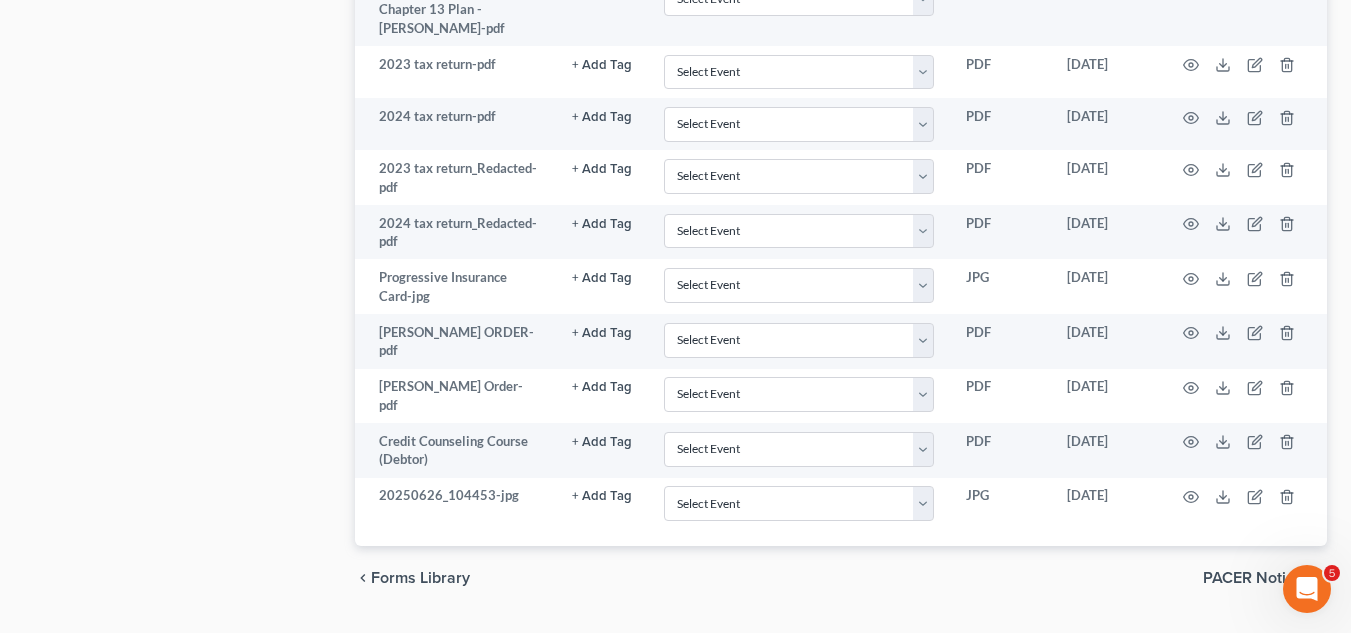 scroll, scrollTop: 1454, scrollLeft: 0, axis: vertical 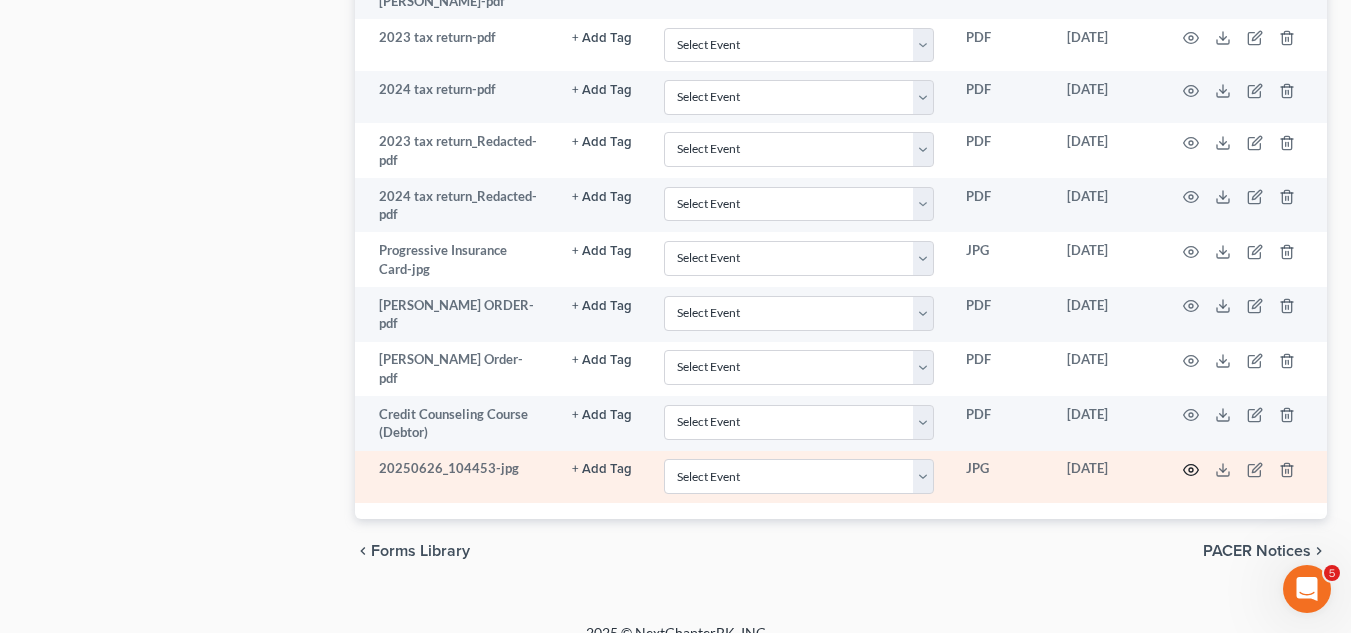 click 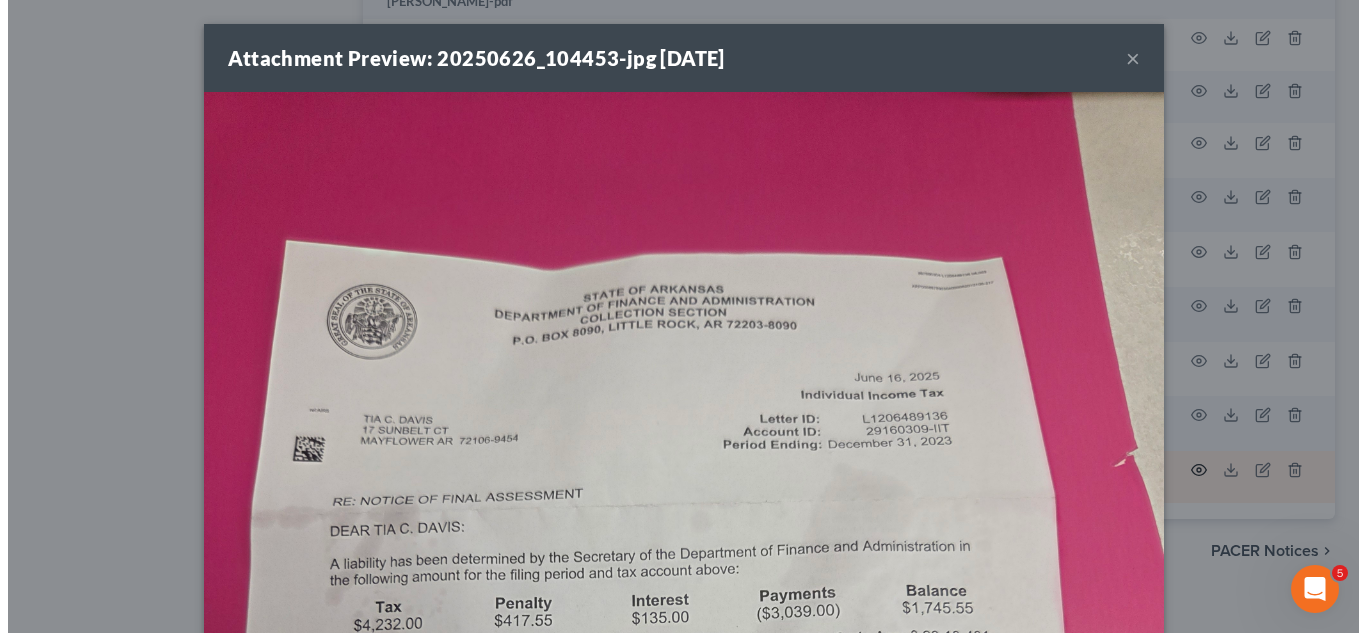 scroll, scrollTop: 1399, scrollLeft: 0, axis: vertical 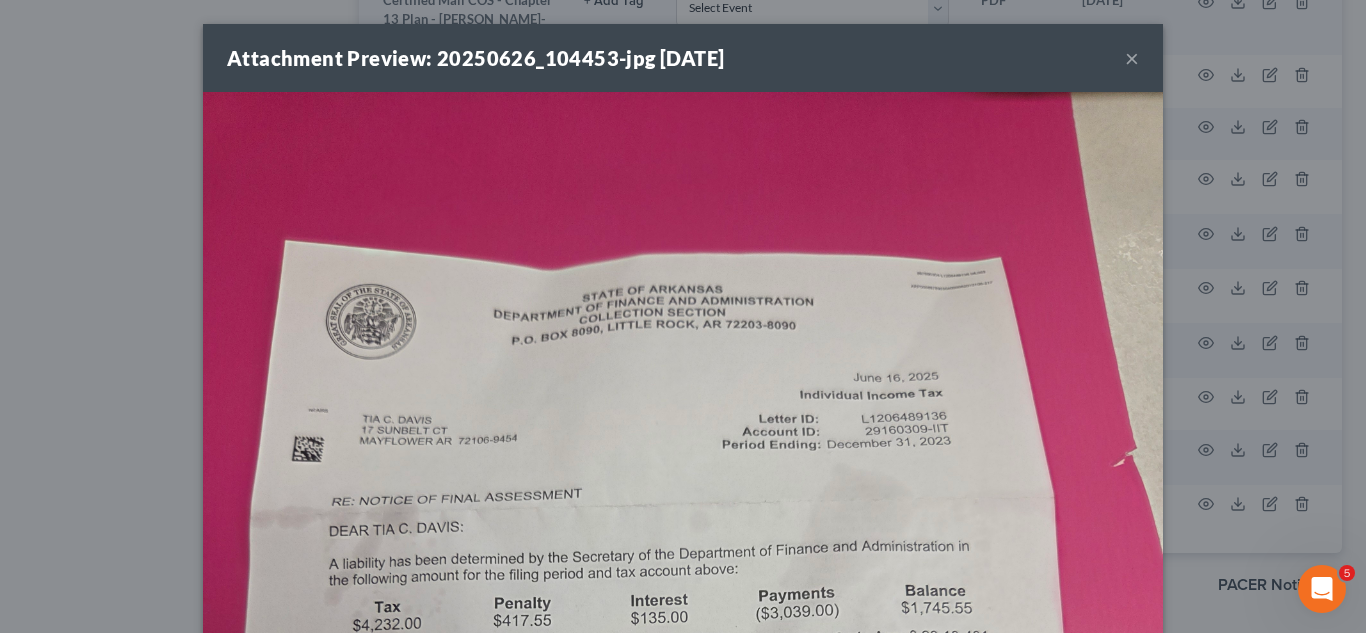 click on "×" at bounding box center [1132, 58] 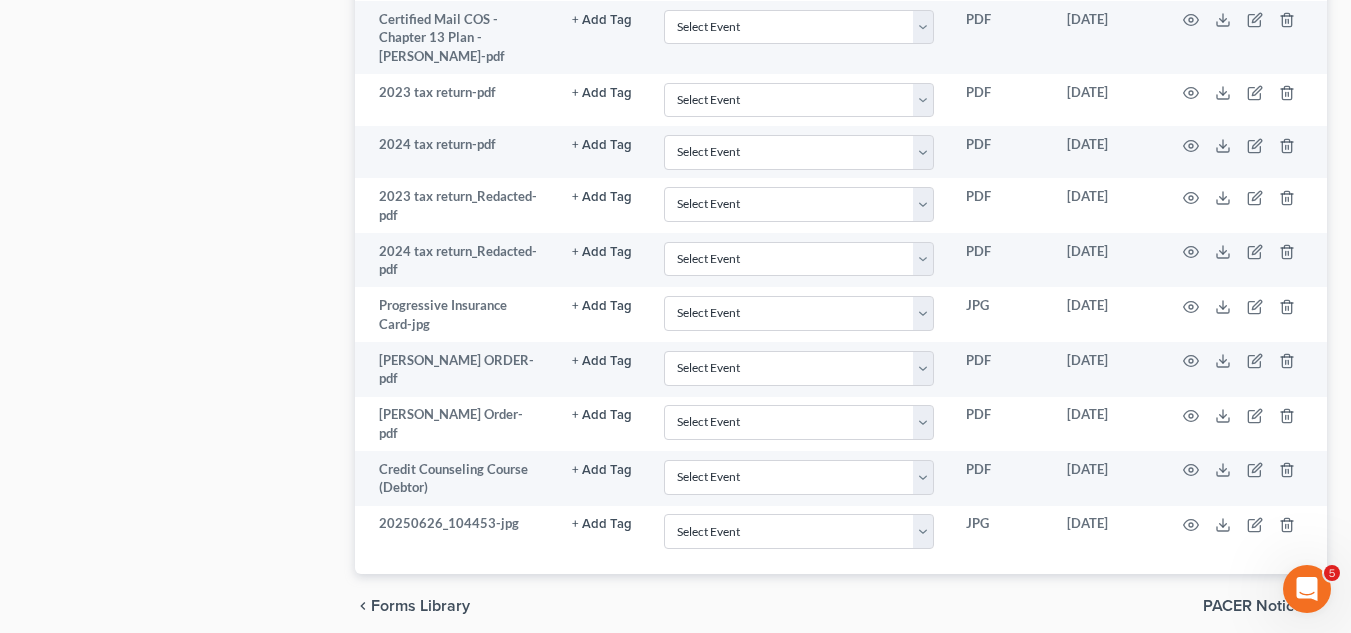click on "PACER Notices" at bounding box center [1257, 606] 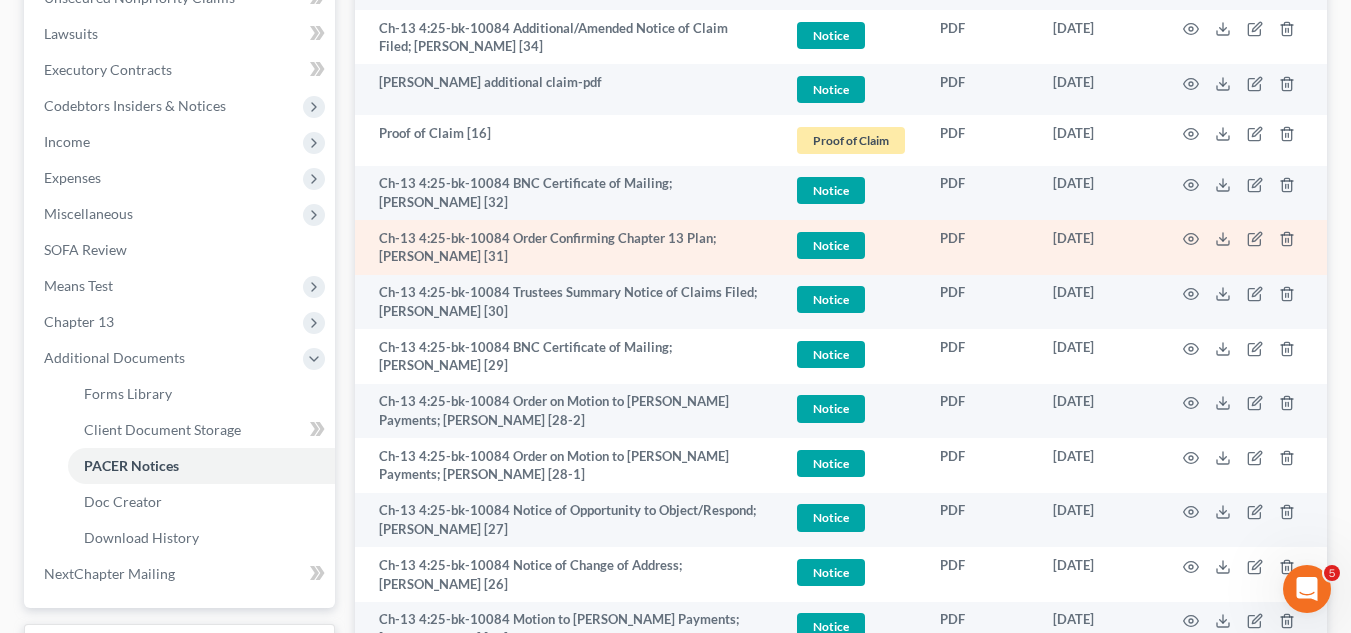 scroll, scrollTop: 600, scrollLeft: 0, axis: vertical 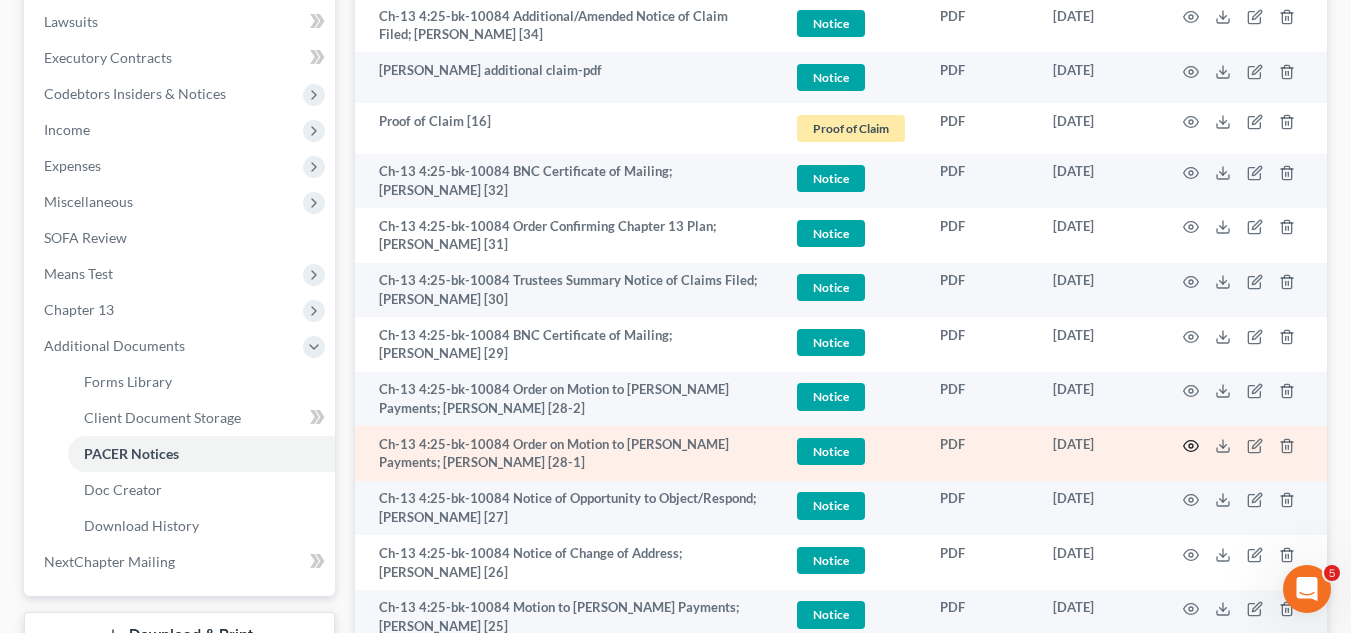 click 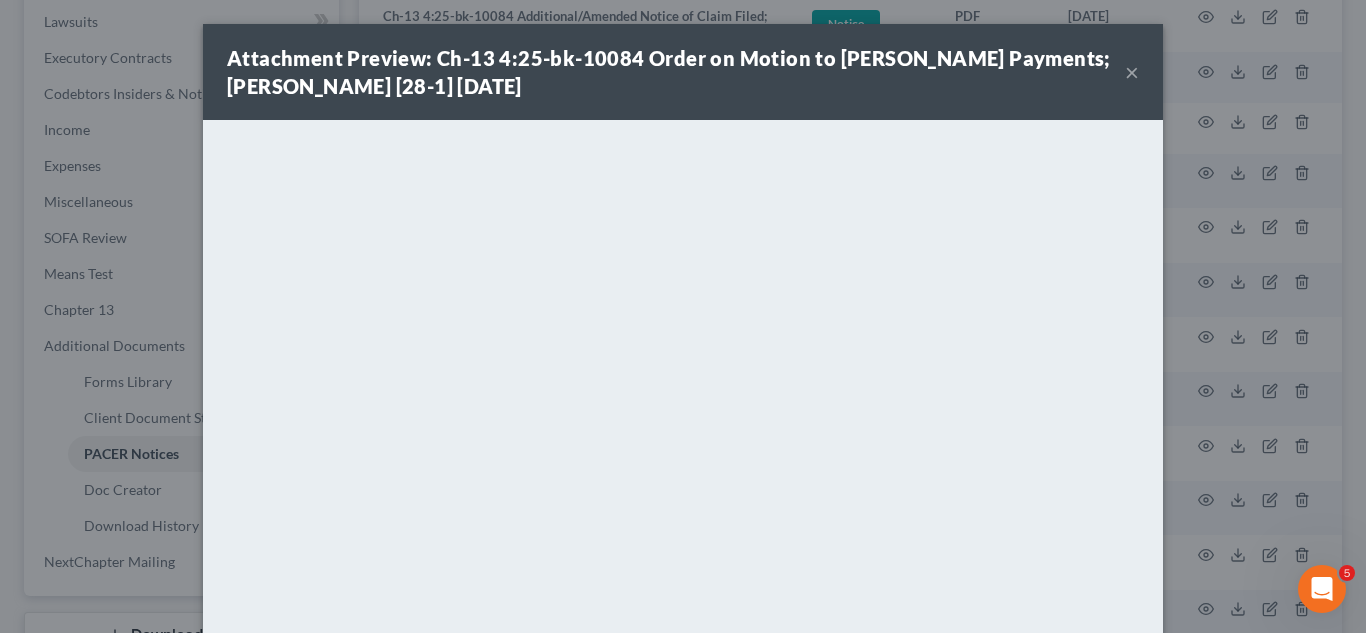 click on "×" at bounding box center (1132, 72) 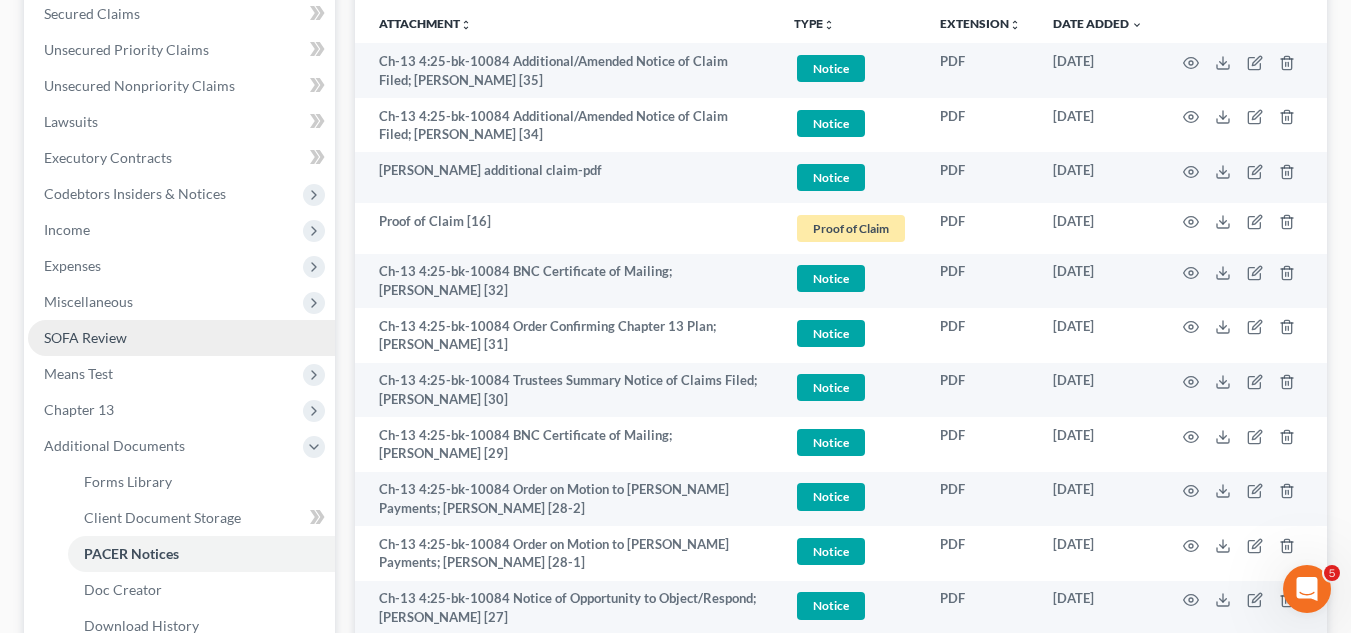 scroll, scrollTop: 200, scrollLeft: 0, axis: vertical 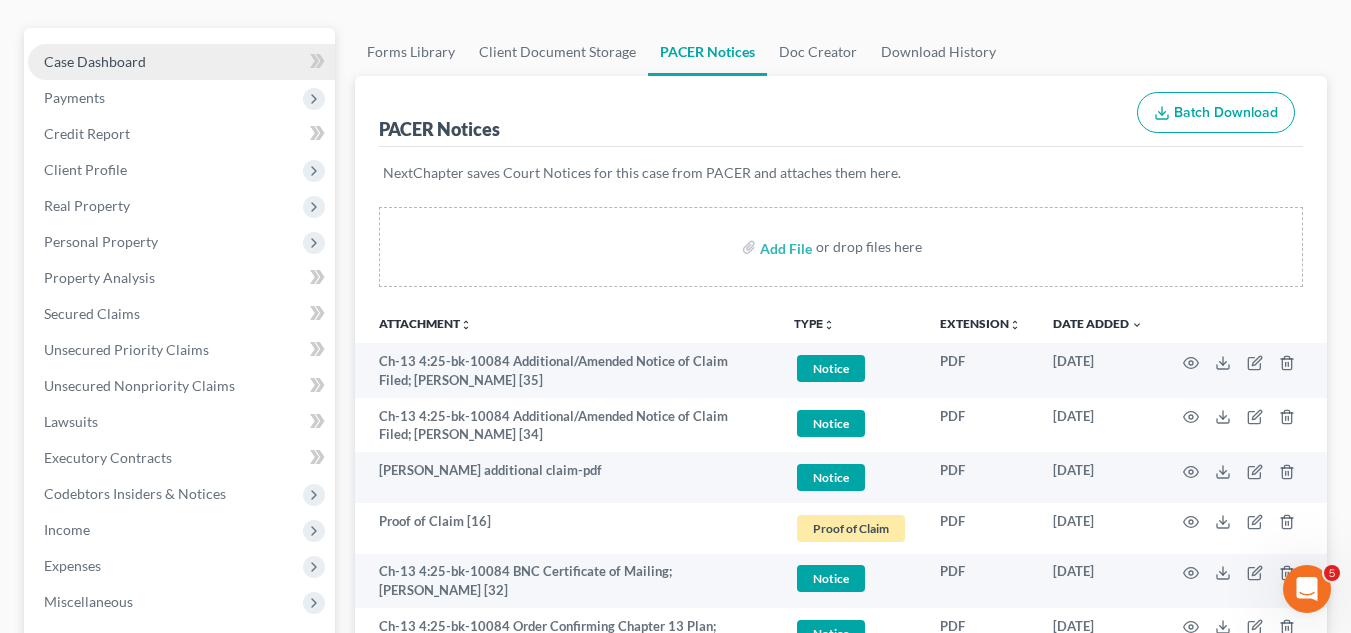 click on "Case Dashboard" at bounding box center [95, 61] 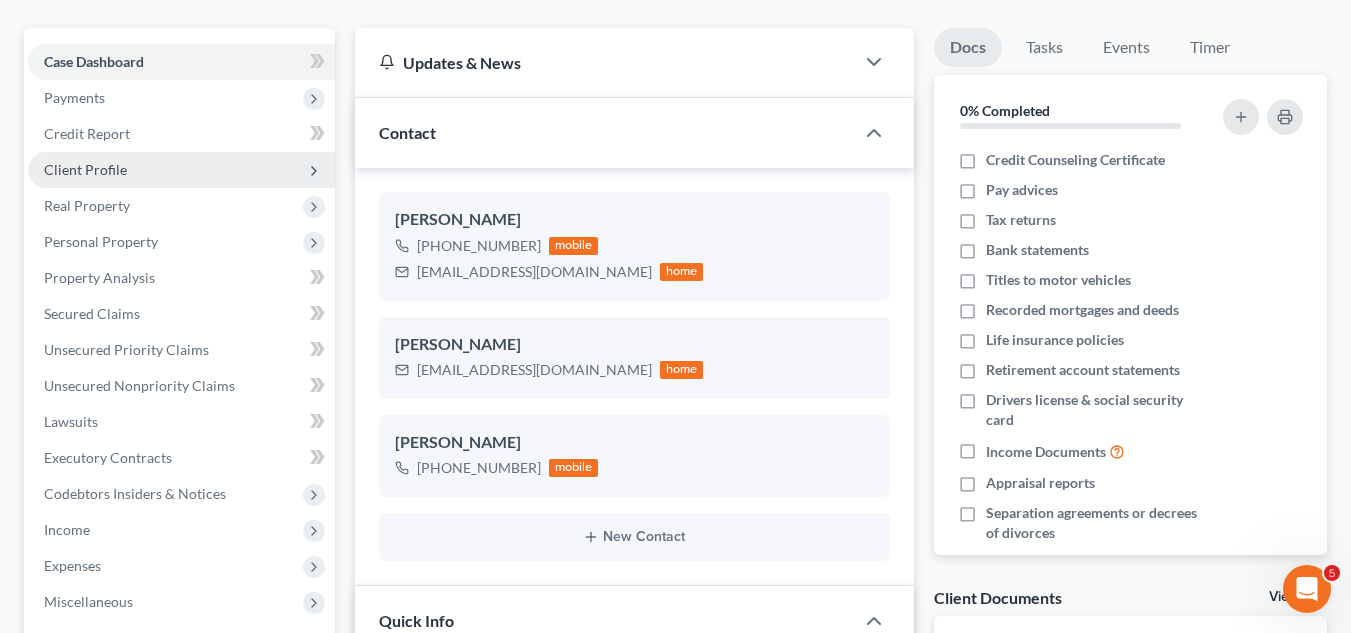scroll, scrollTop: 0, scrollLeft: 0, axis: both 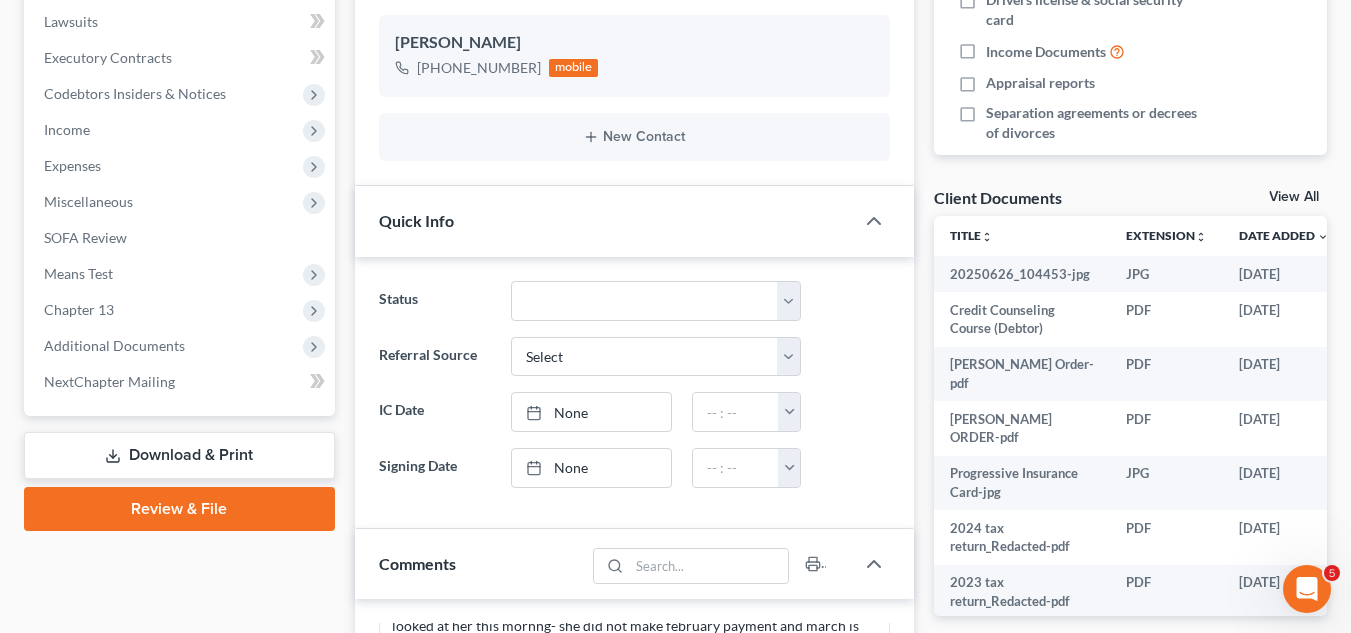 click on "View All" at bounding box center (1294, 197) 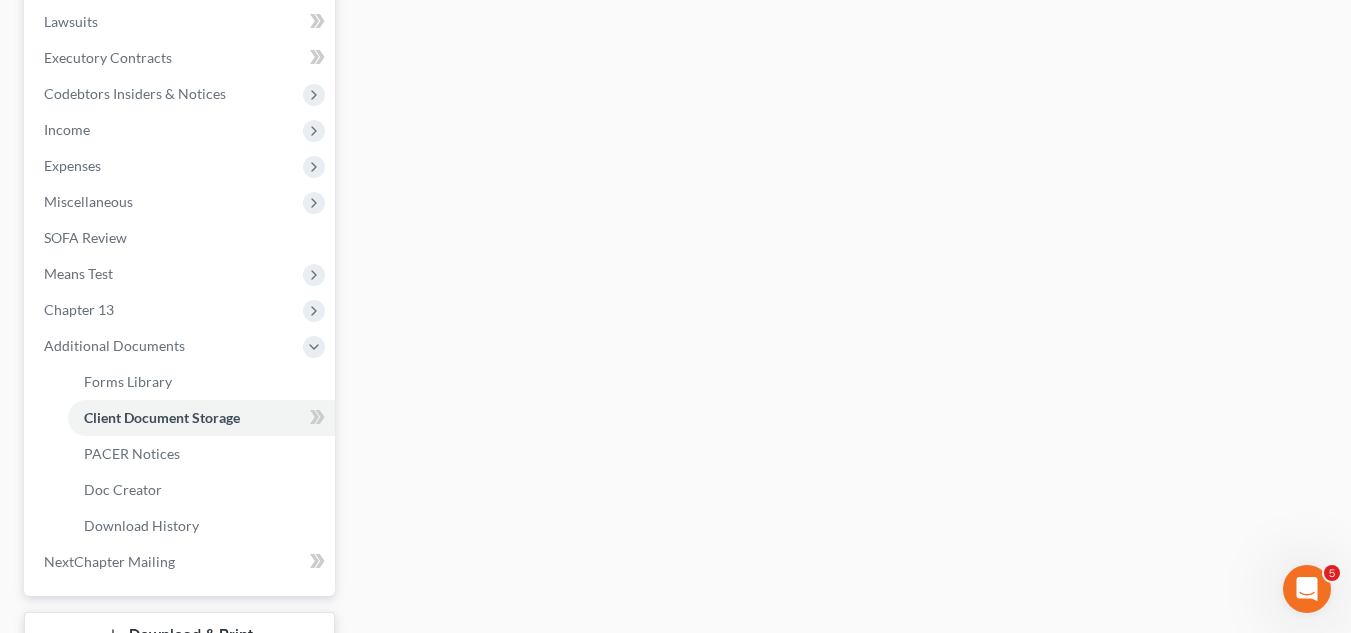 scroll, scrollTop: 566, scrollLeft: 0, axis: vertical 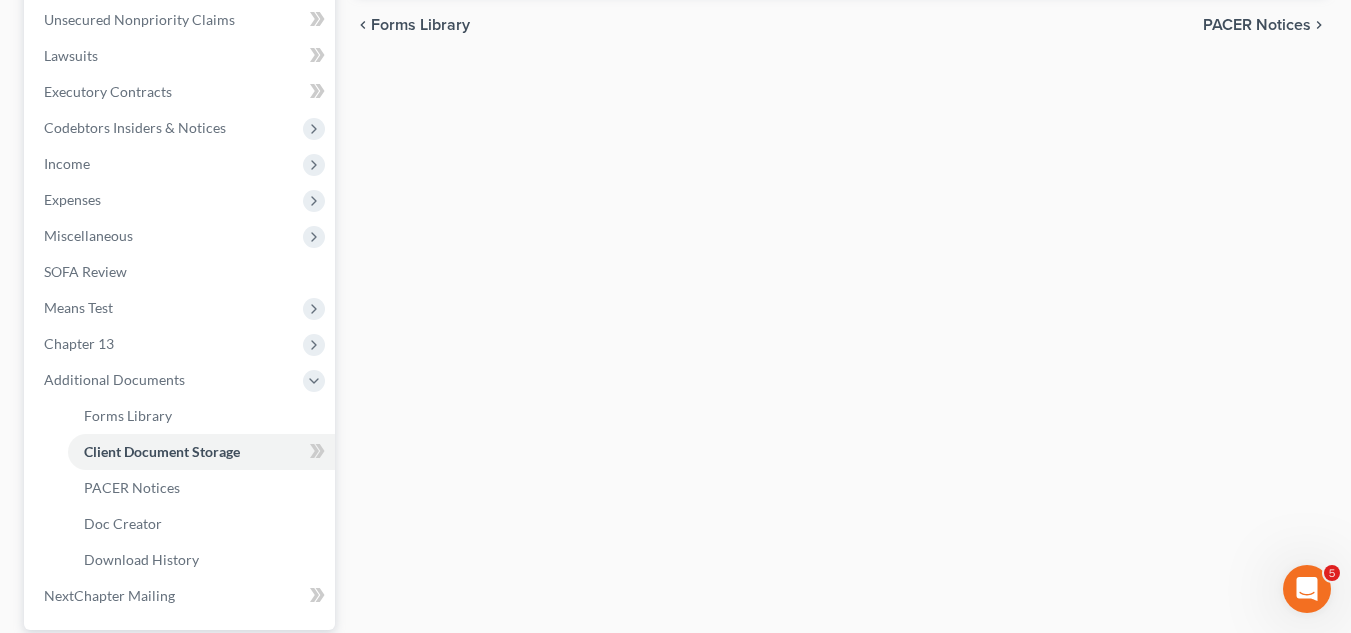 select on "0" 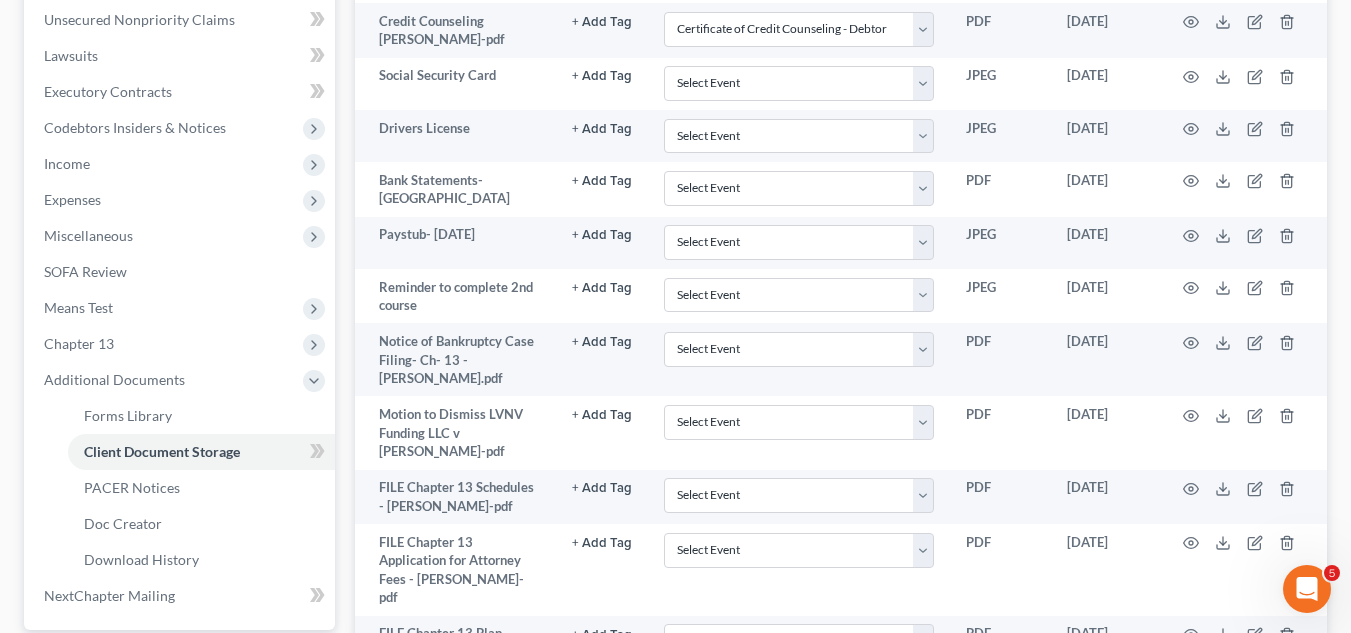 scroll, scrollTop: 0, scrollLeft: 0, axis: both 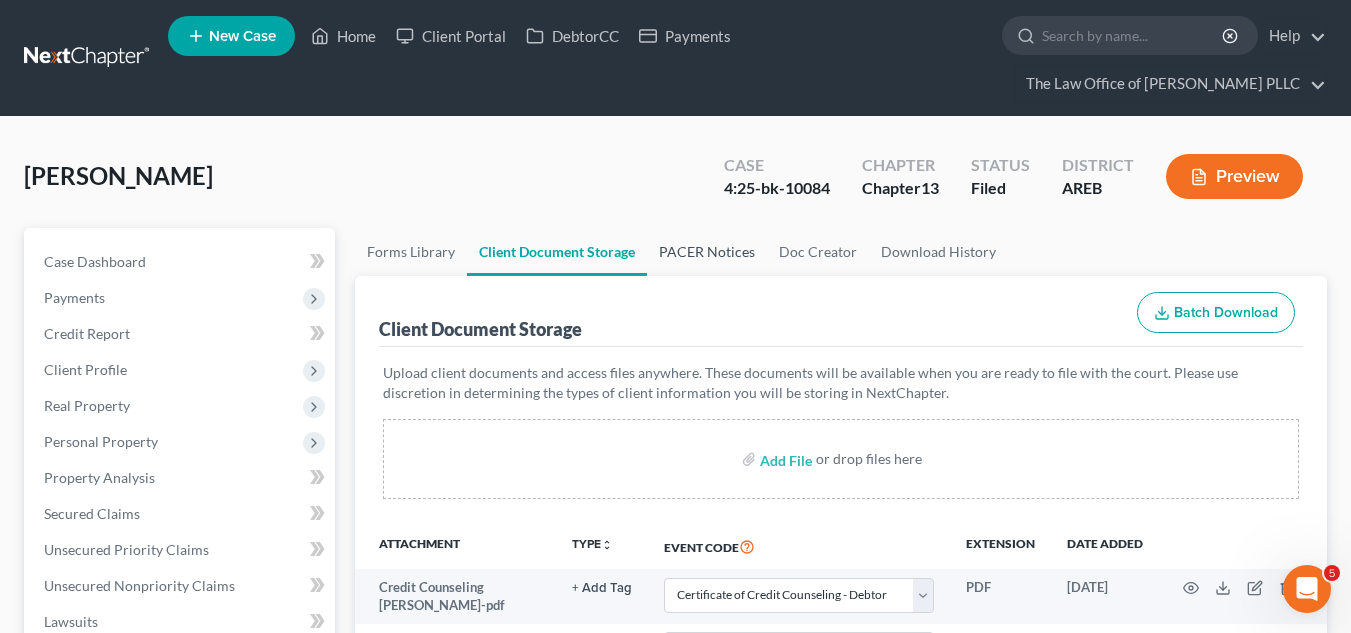 click on "PACER Notices" at bounding box center [707, 252] 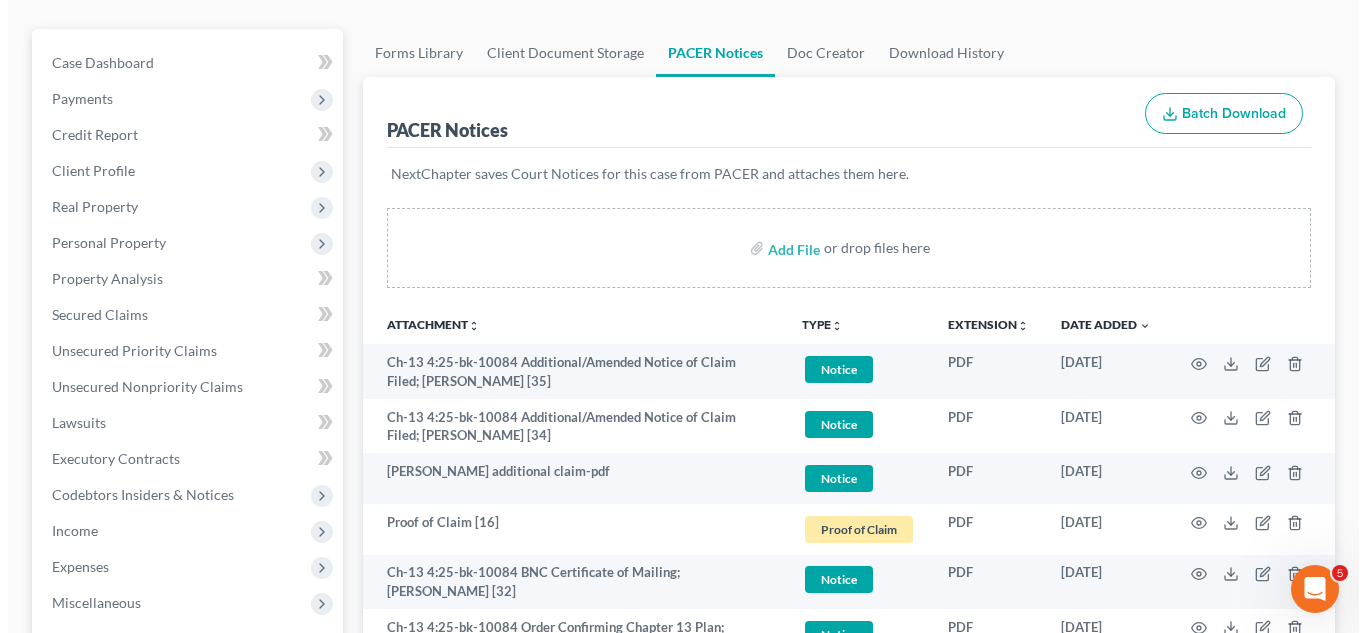 scroll, scrollTop: 200, scrollLeft: 0, axis: vertical 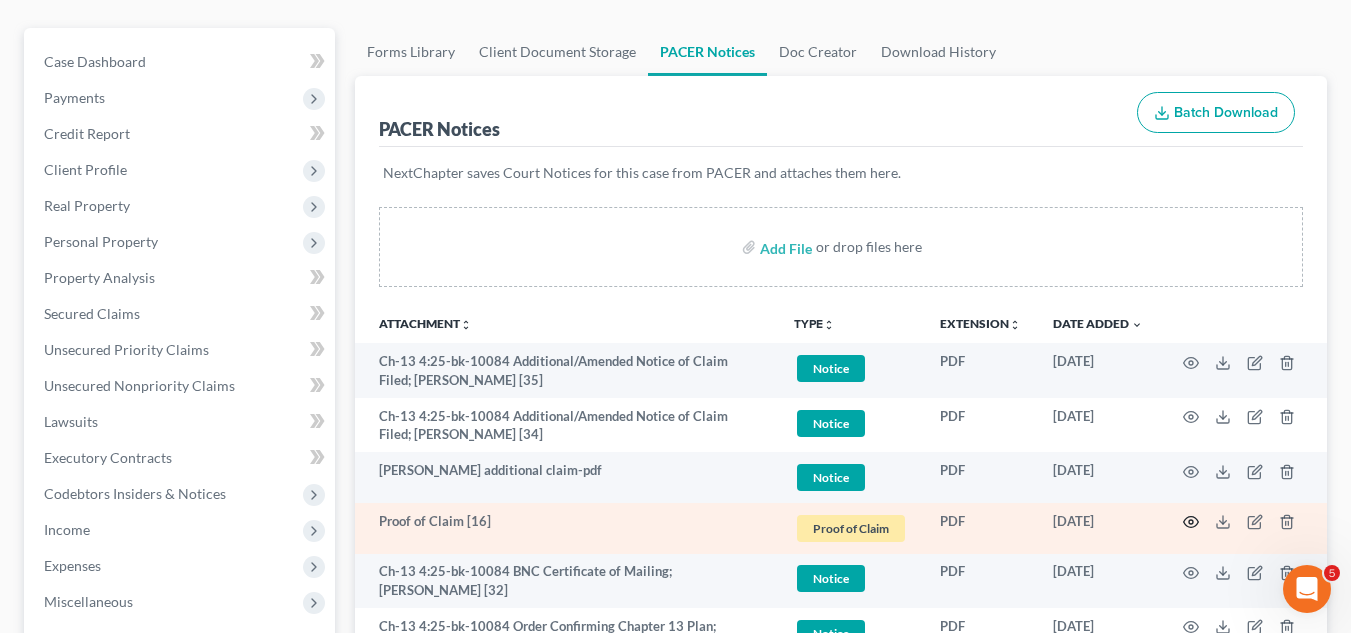click 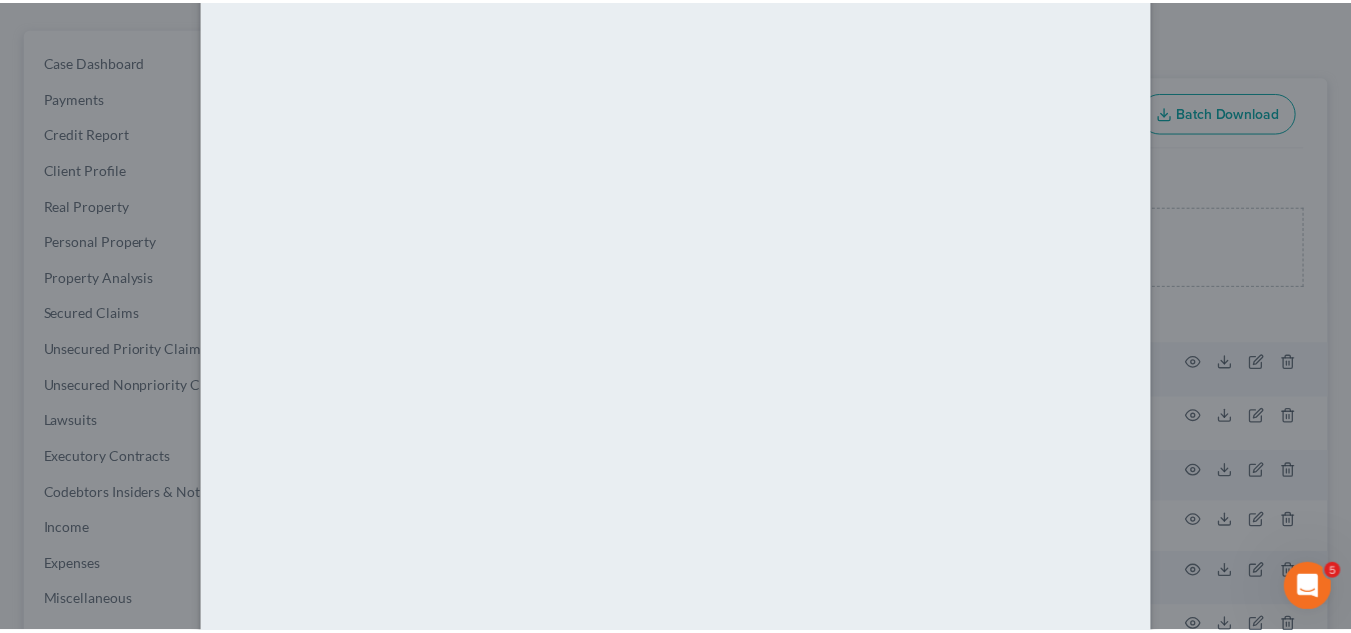 scroll, scrollTop: 0, scrollLeft: 0, axis: both 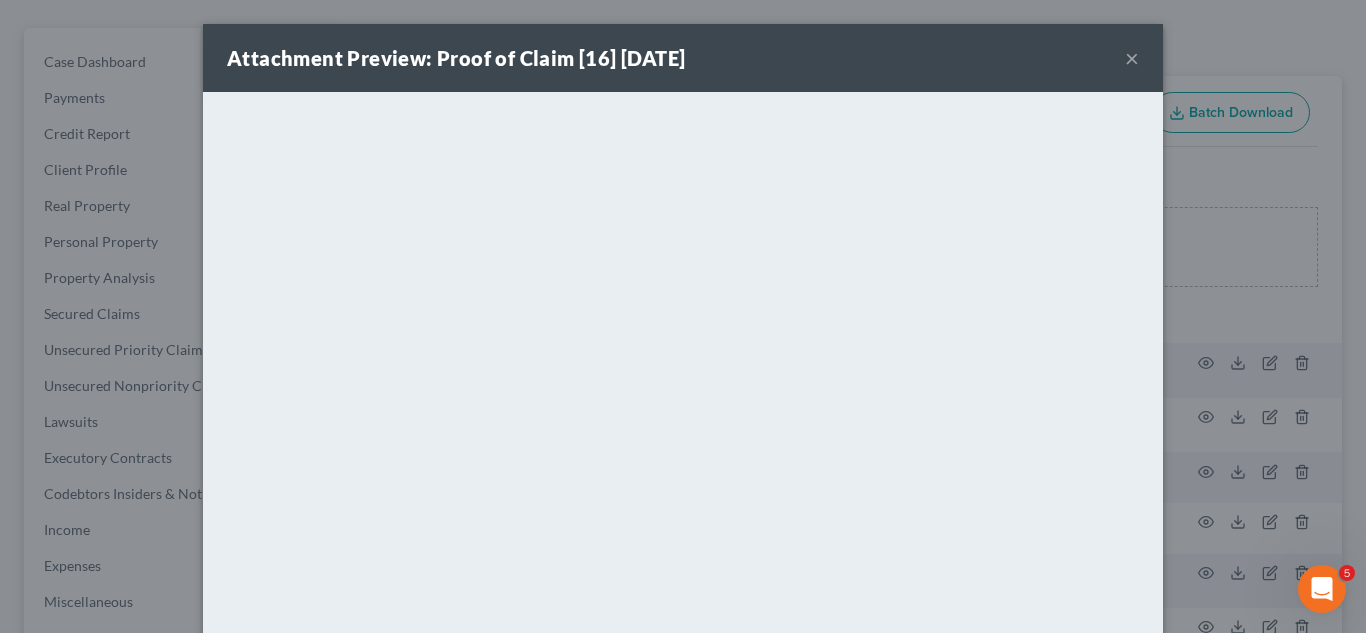click on "×" at bounding box center (1132, 58) 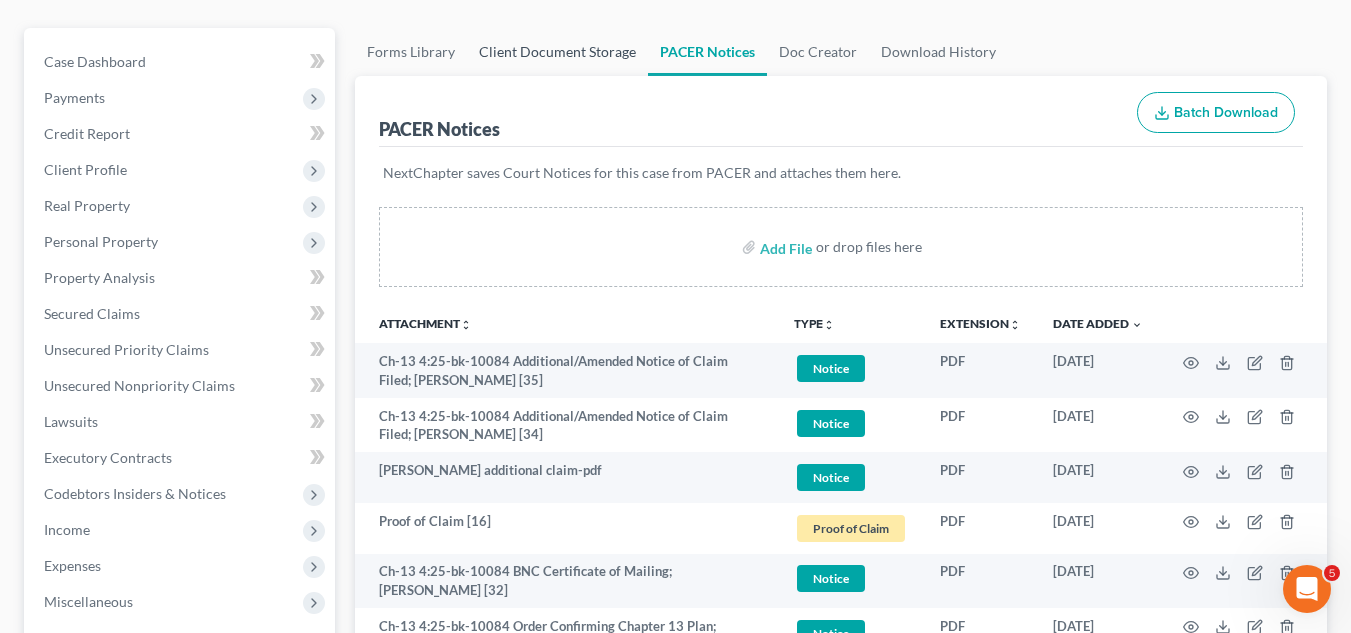 click on "Client Document Storage" at bounding box center (557, 52) 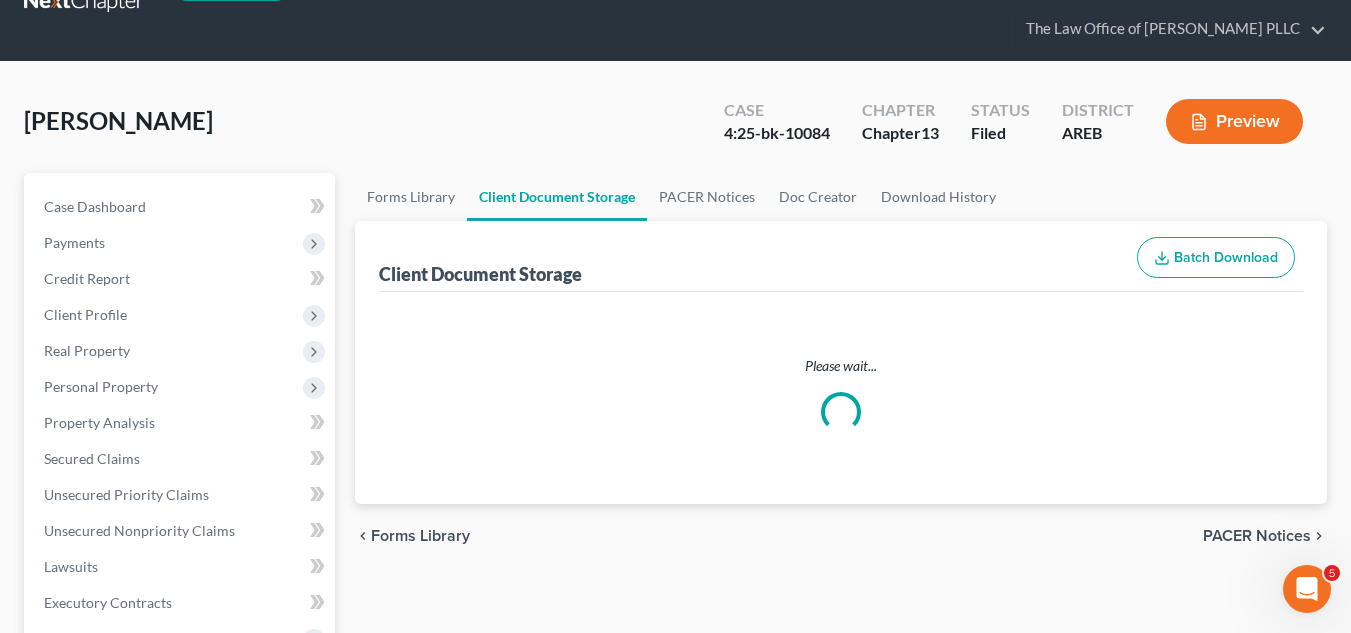 scroll, scrollTop: 0, scrollLeft: 0, axis: both 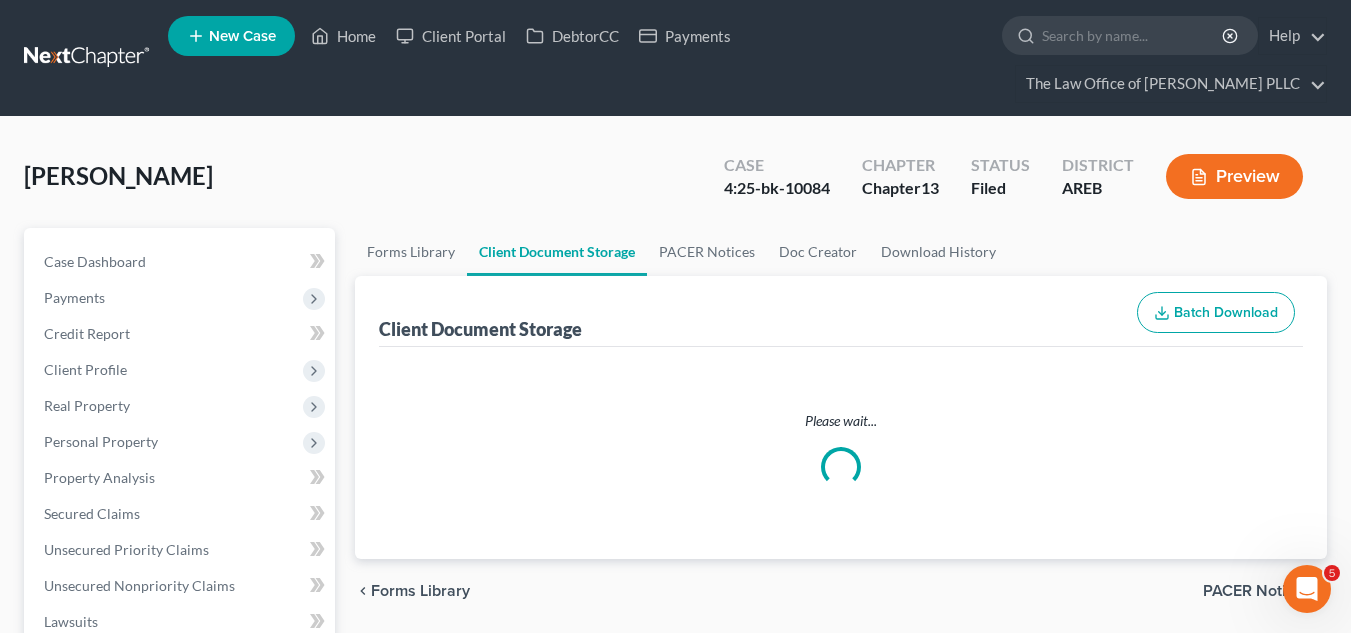 select on "0" 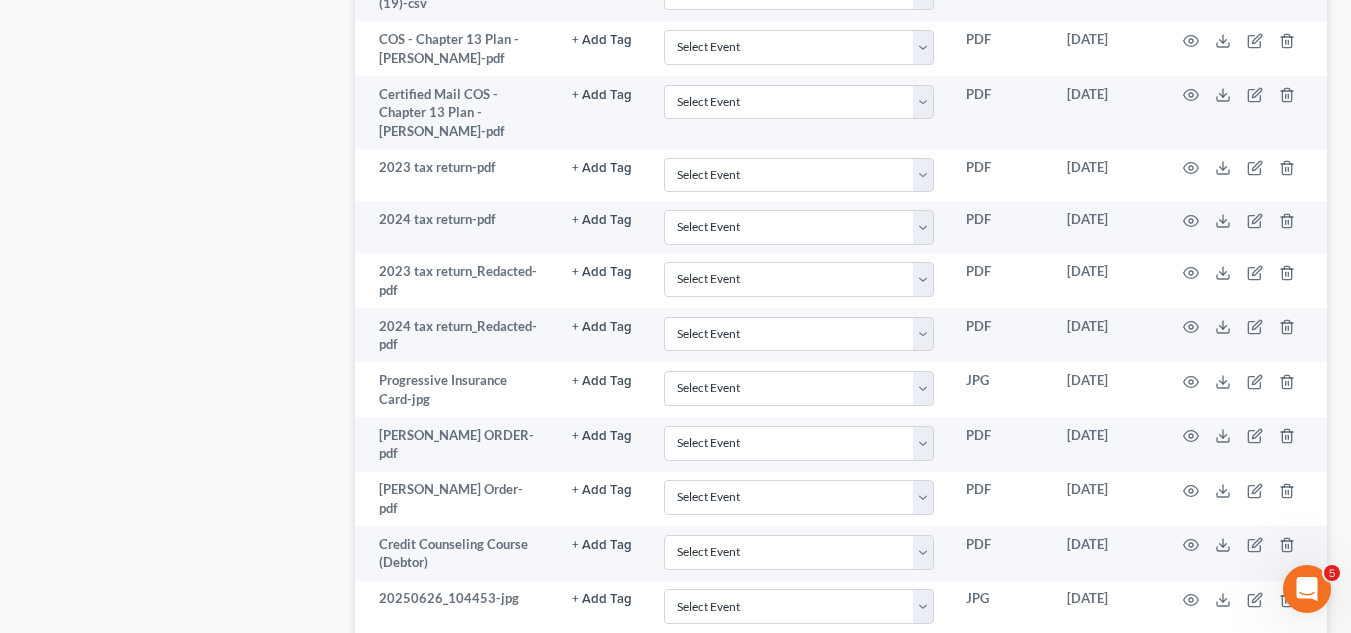 scroll, scrollTop: 1400, scrollLeft: 0, axis: vertical 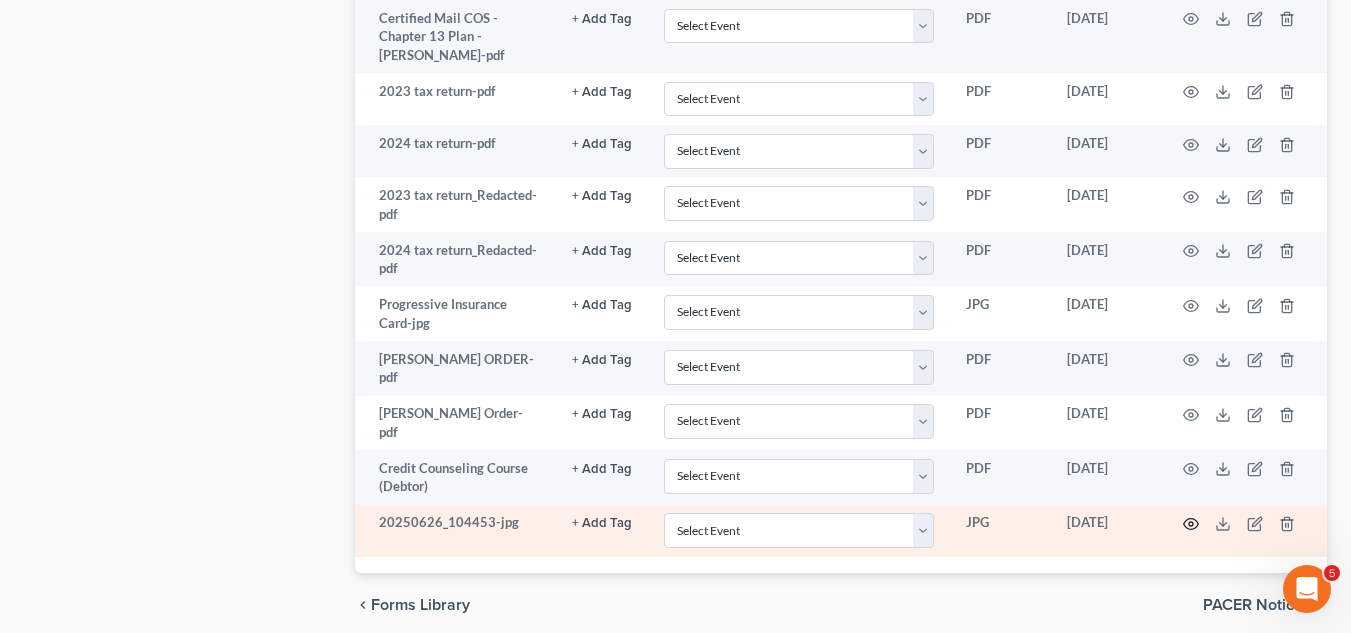 click 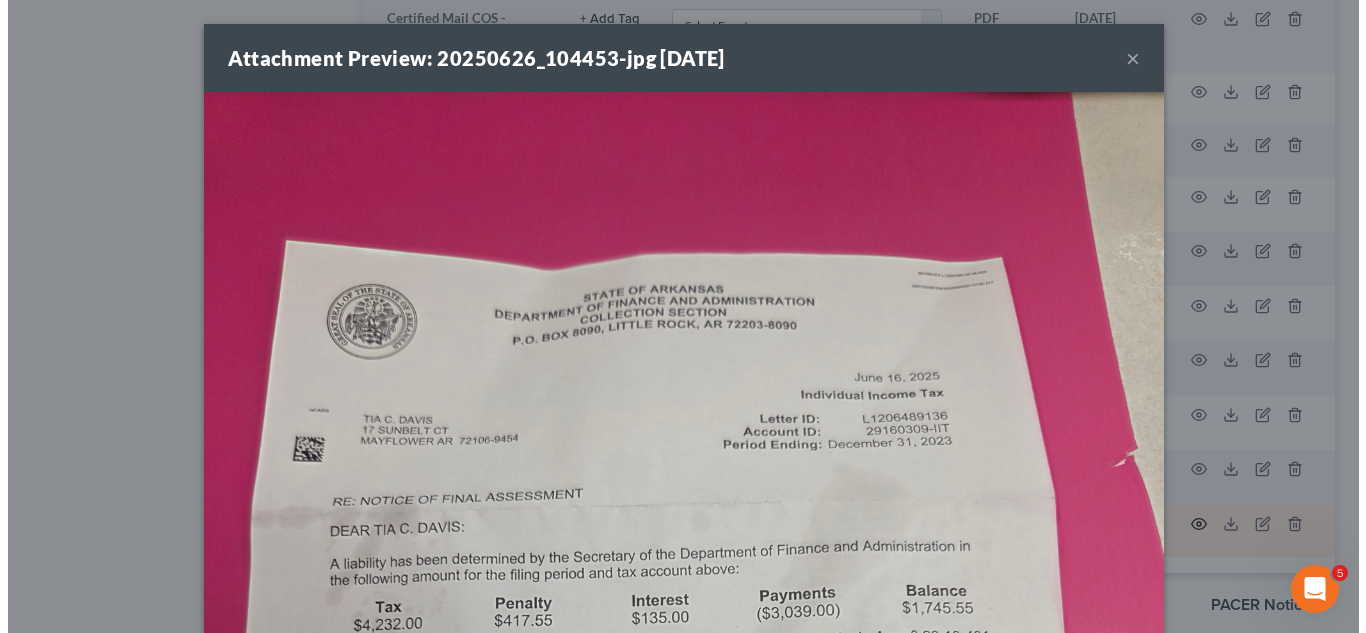 scroll, scrollTop: 1399, scrollLeft: 0, axis: vertical 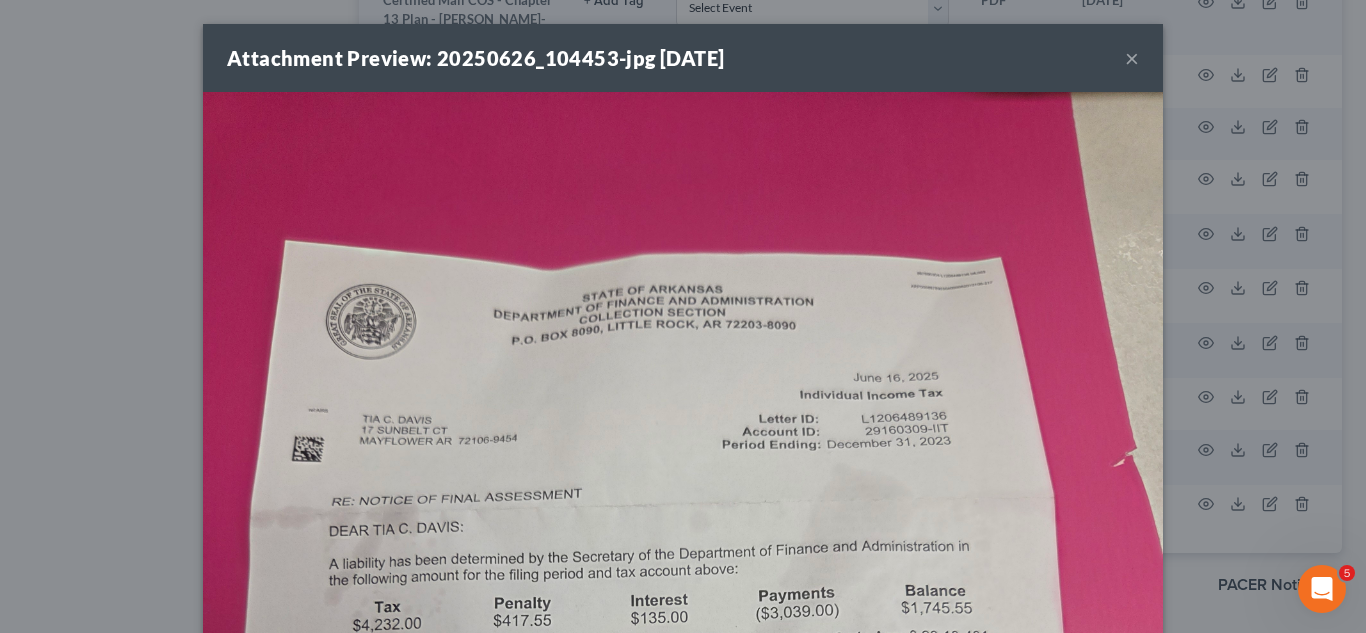 click on "×" at bounding box center [1132, 58] 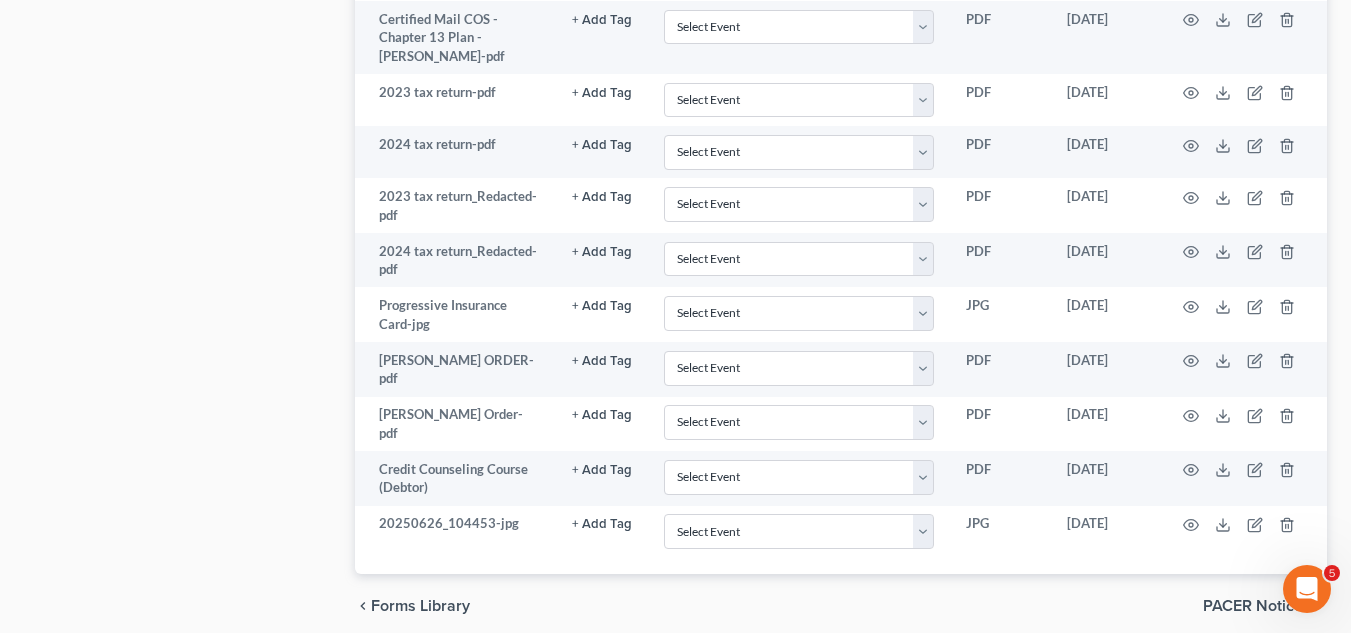 click on "PACER Notices" at bounding box center [1257, 606] 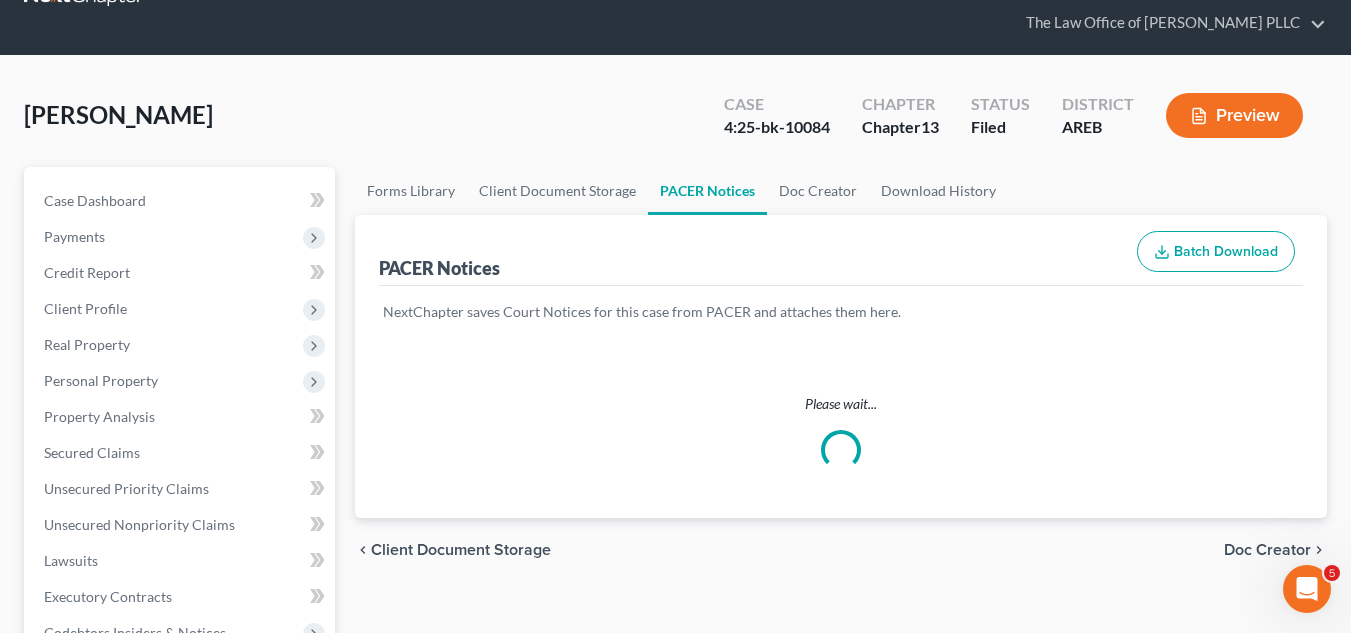 scroll, scrollTop: 0, scrollLeft: 0, axis: both 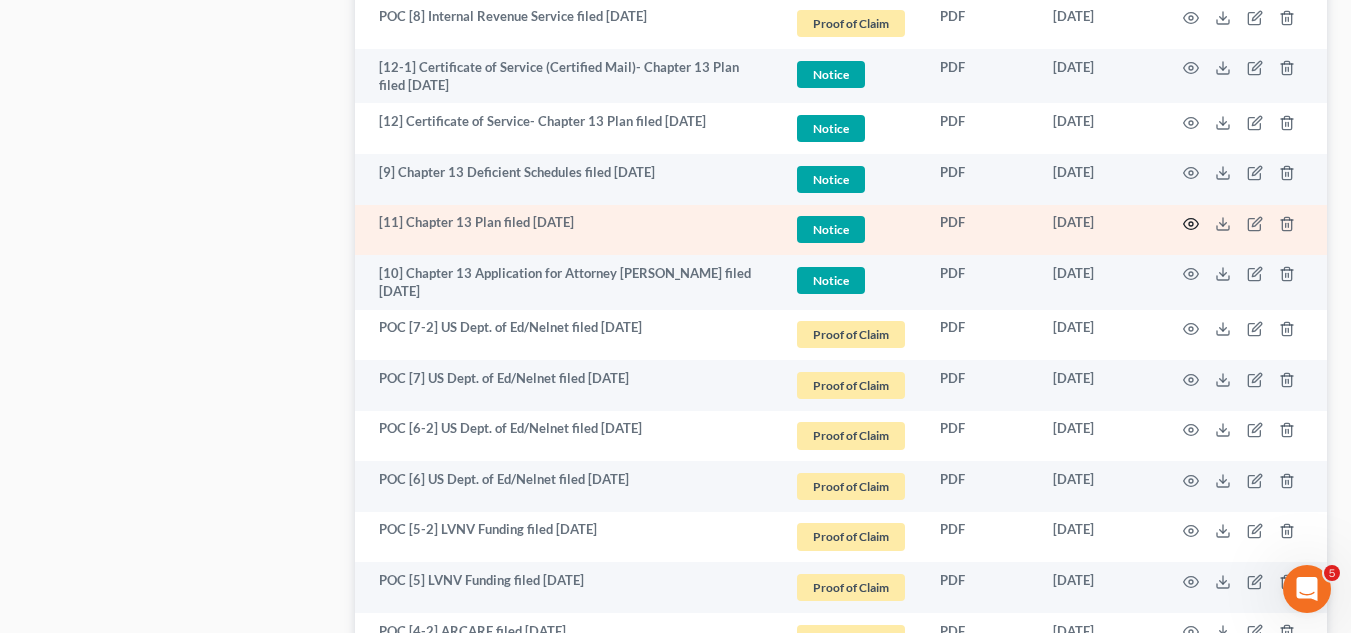 click 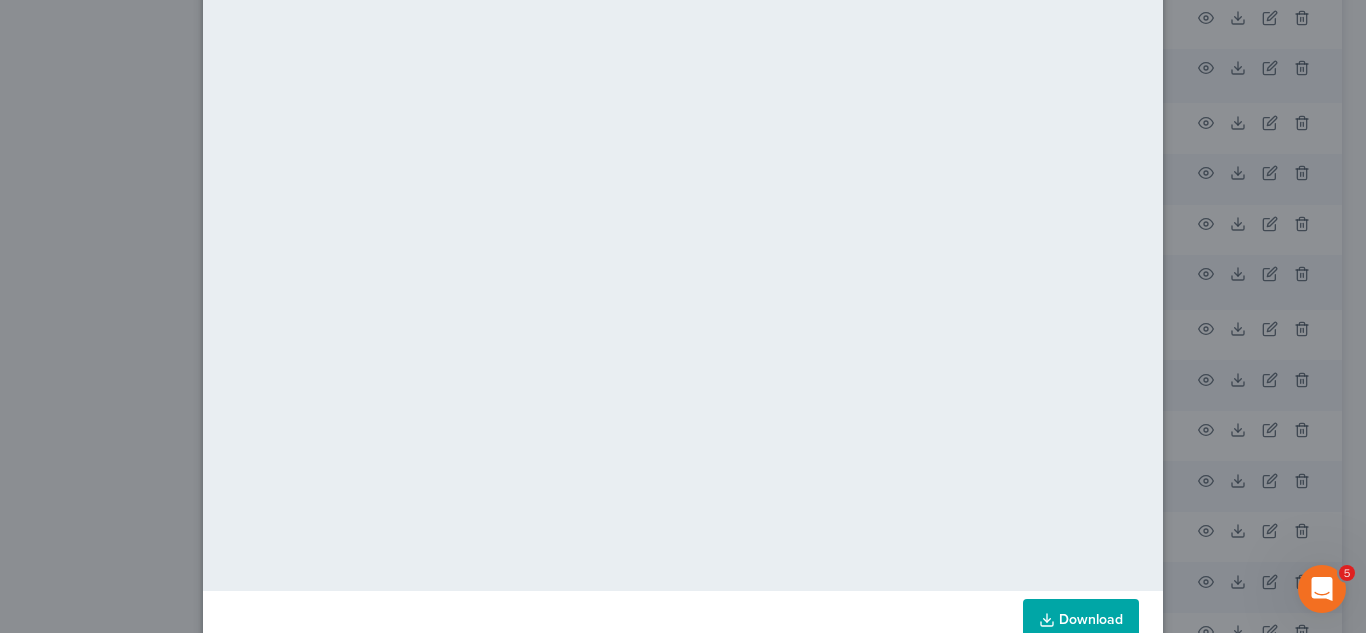 scroll, scrollTop: 200, scrollLeft: 0, axis: vertical 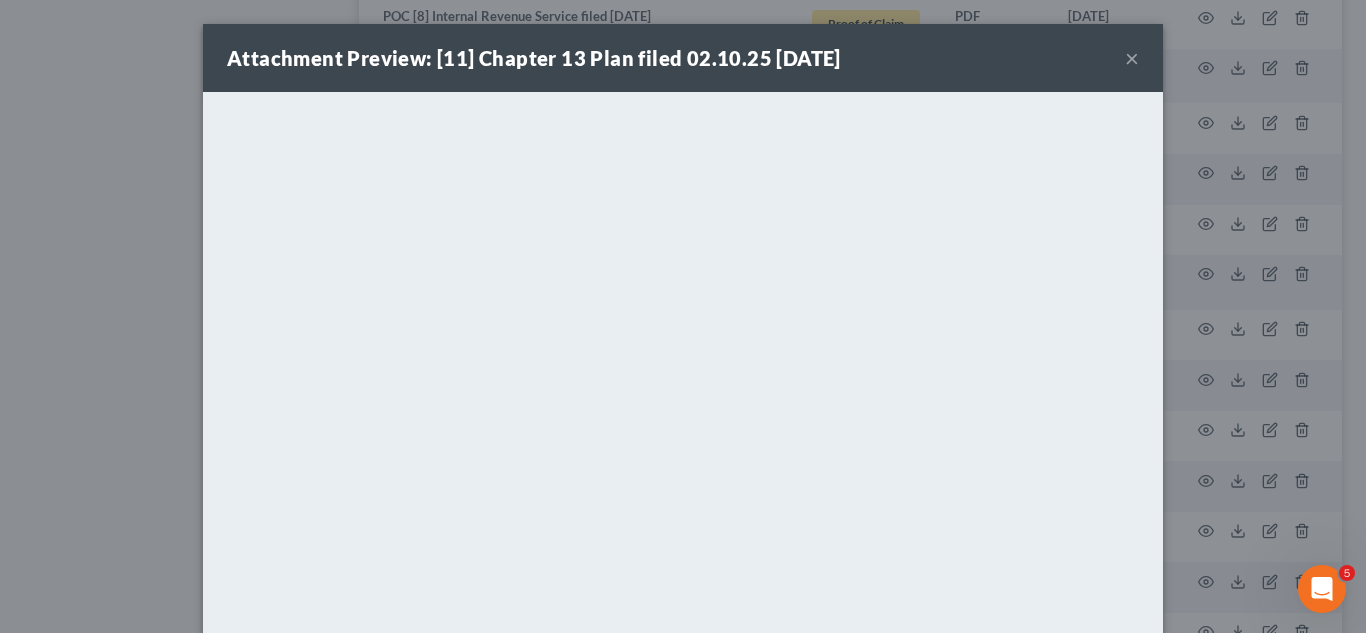 click on "×" at bounding box center [1132, 58] 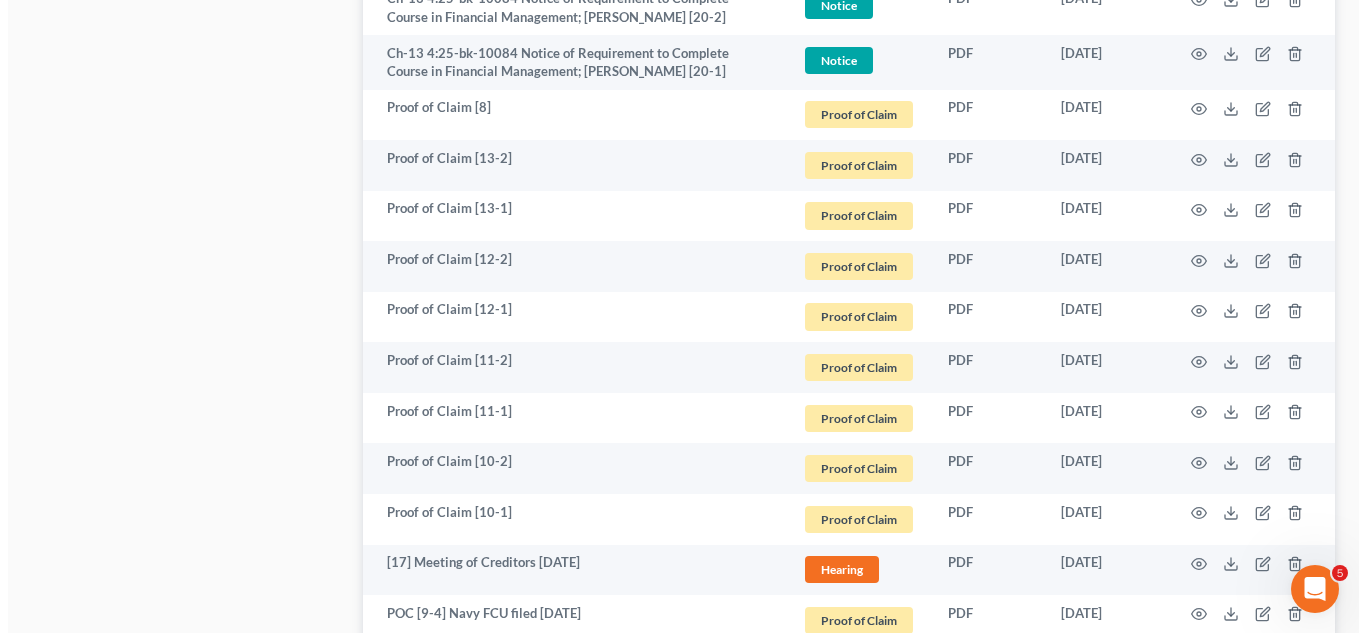 scroll, scrollTop: 1483, scrollLeft: 0, axis: vertical 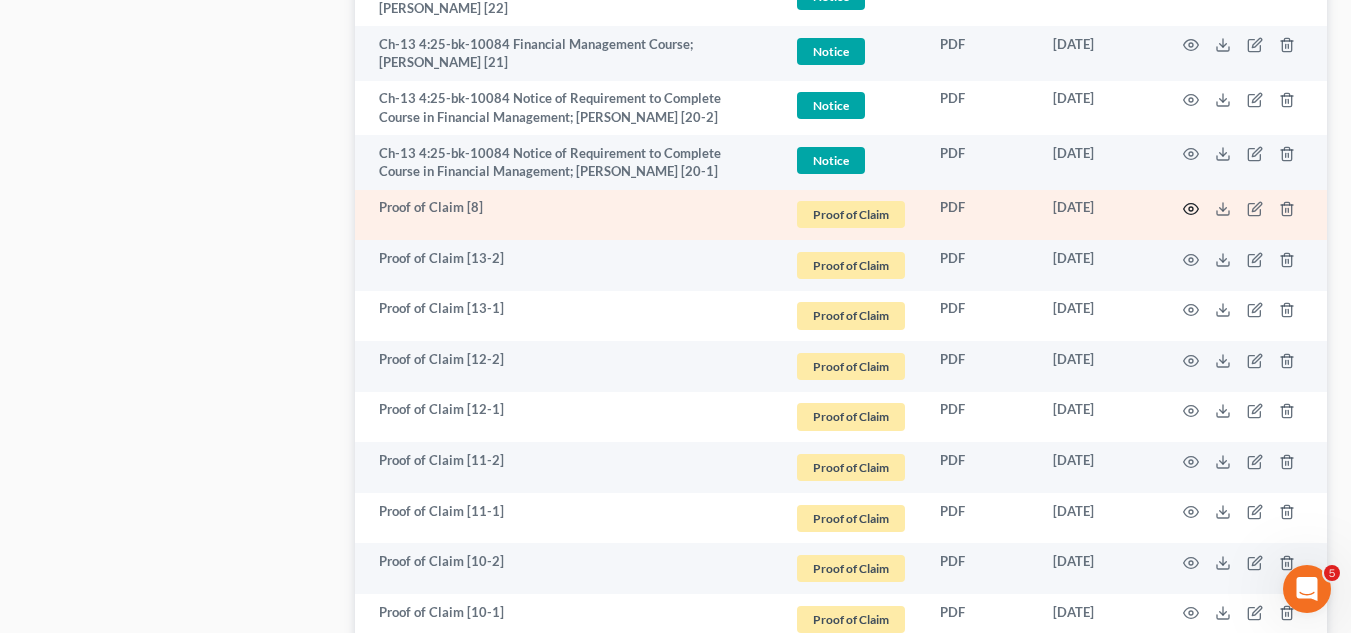click 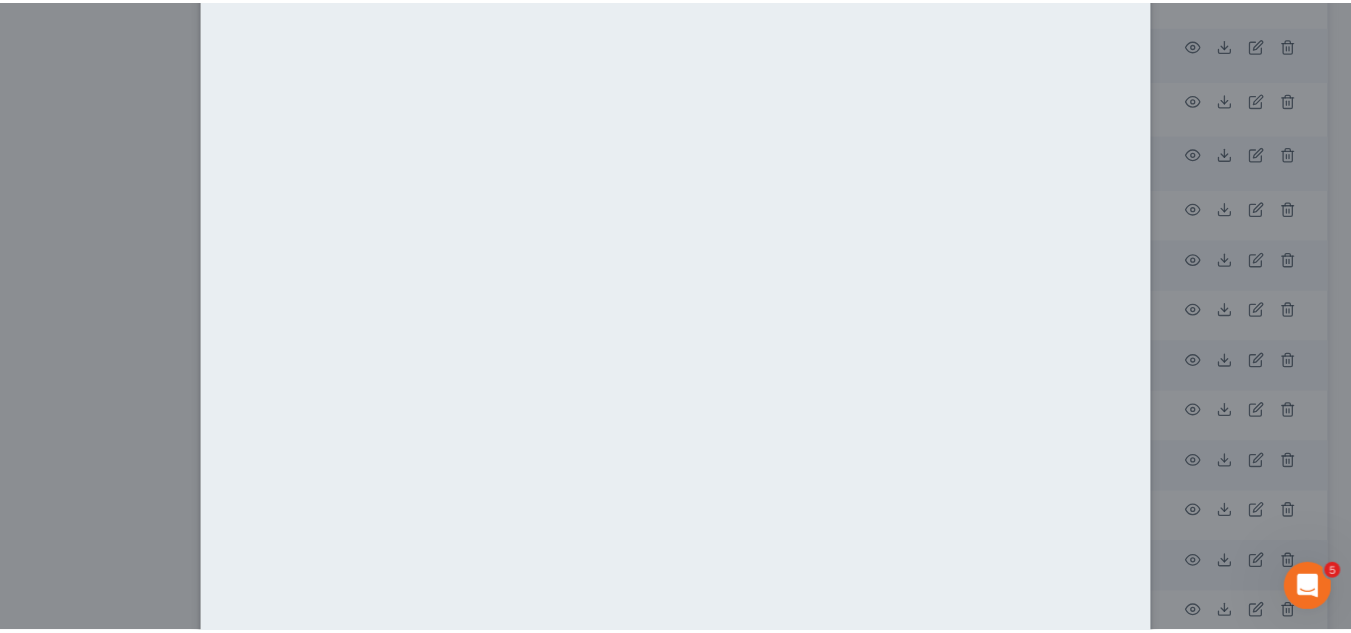 scroll, scrollTop: 0, scrollLeft: 0, axis: both 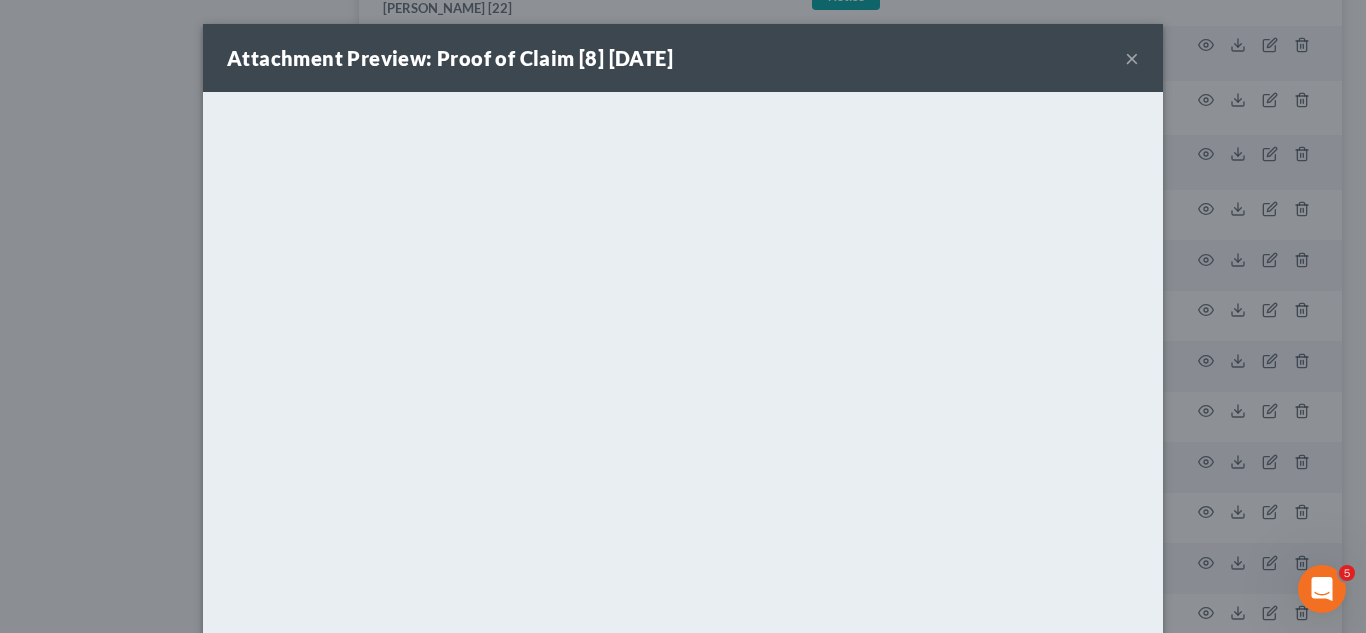 click on "×" at bounding box center (1132, 58) 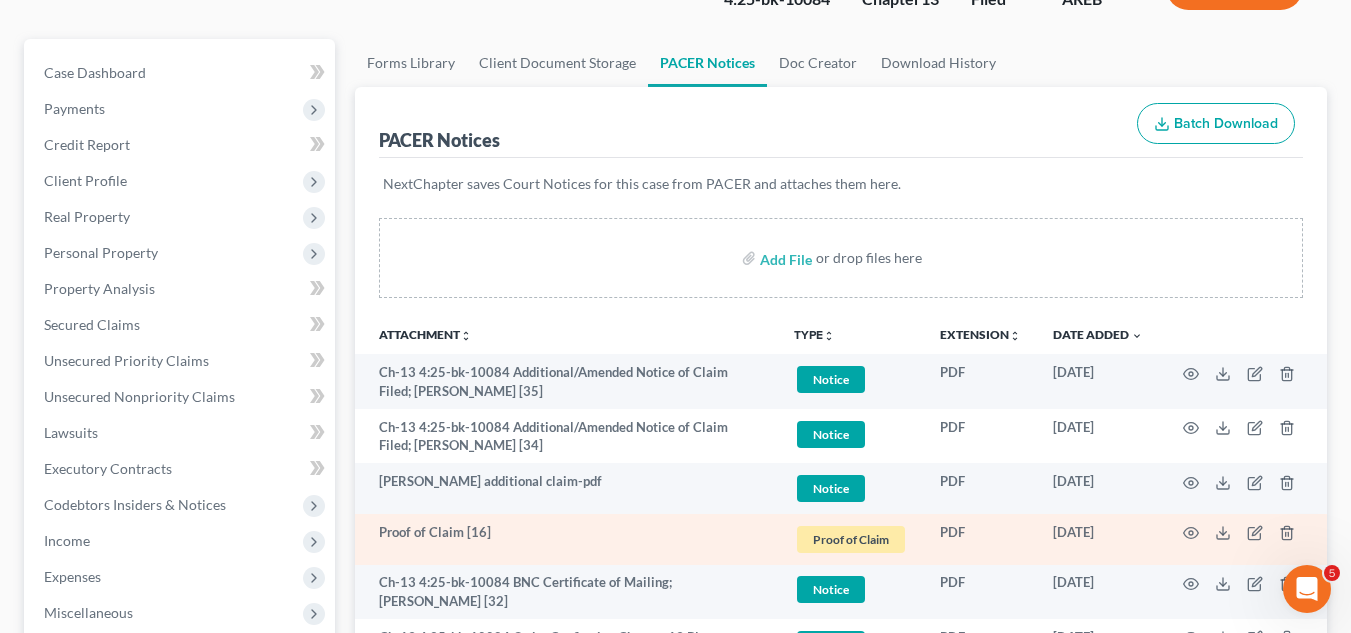 scroll, scrollTop: 83, scrollLeft: 0, axis: vertical 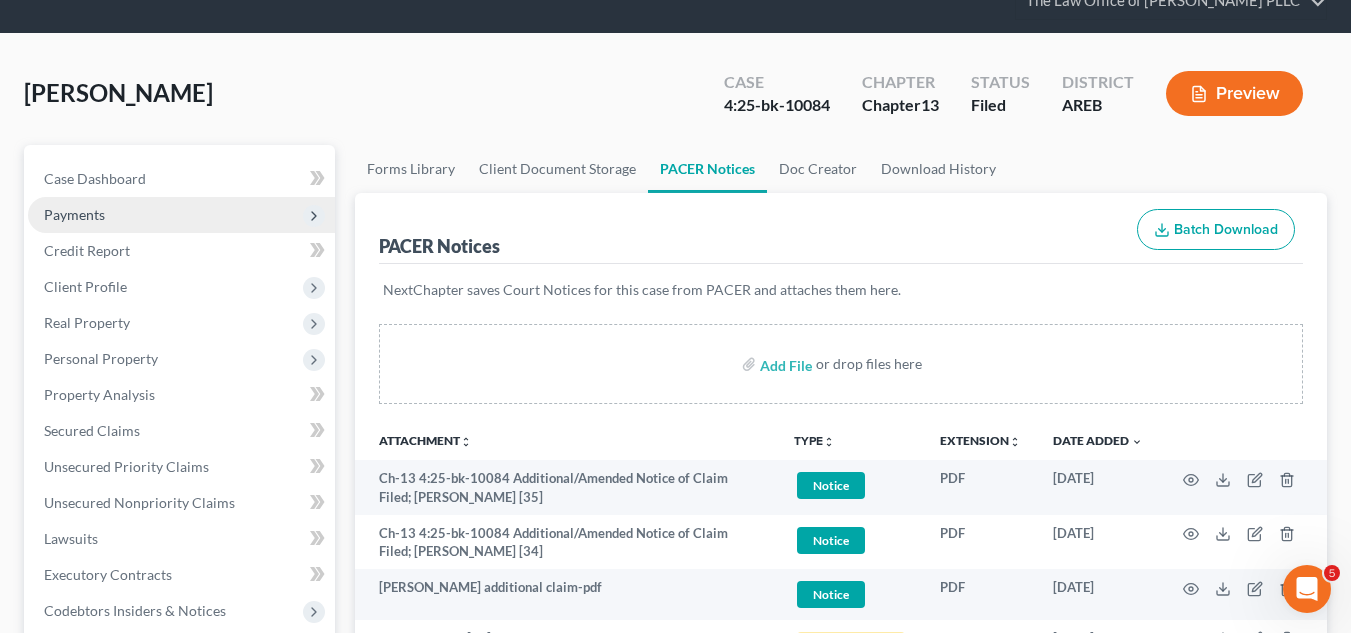 click on "Payments" at bounding box center (74, 214) 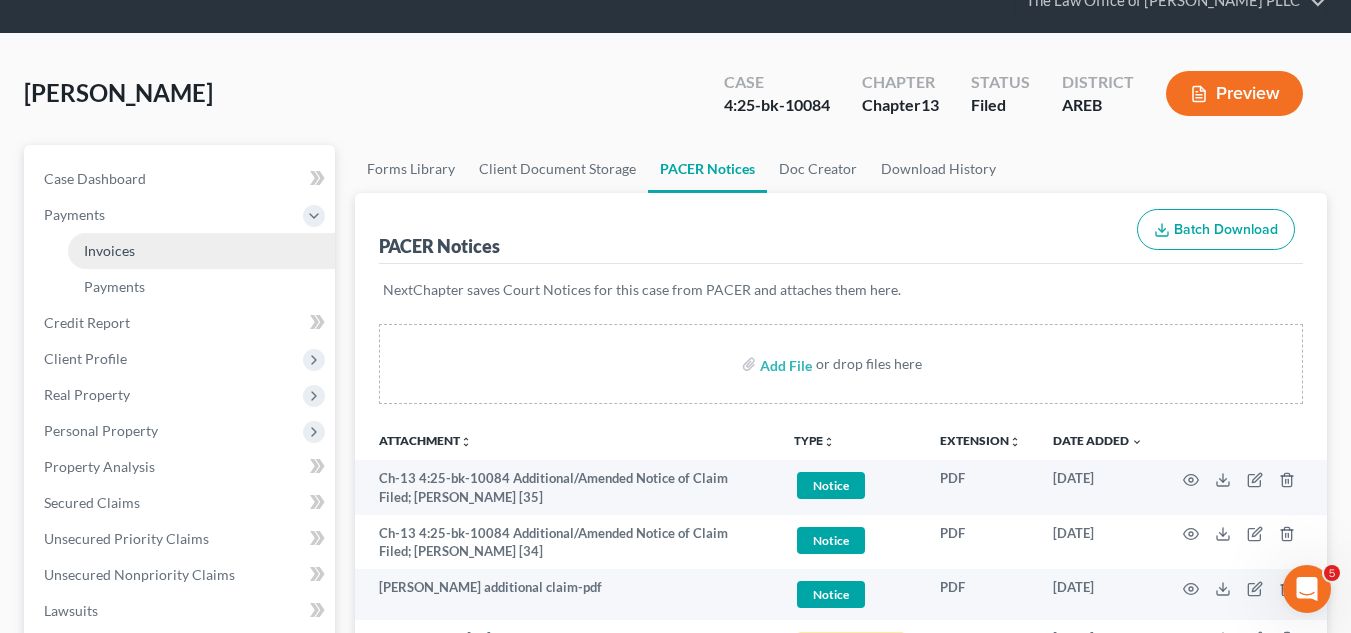 click on "Invoices" at bounding box center (109, 250) 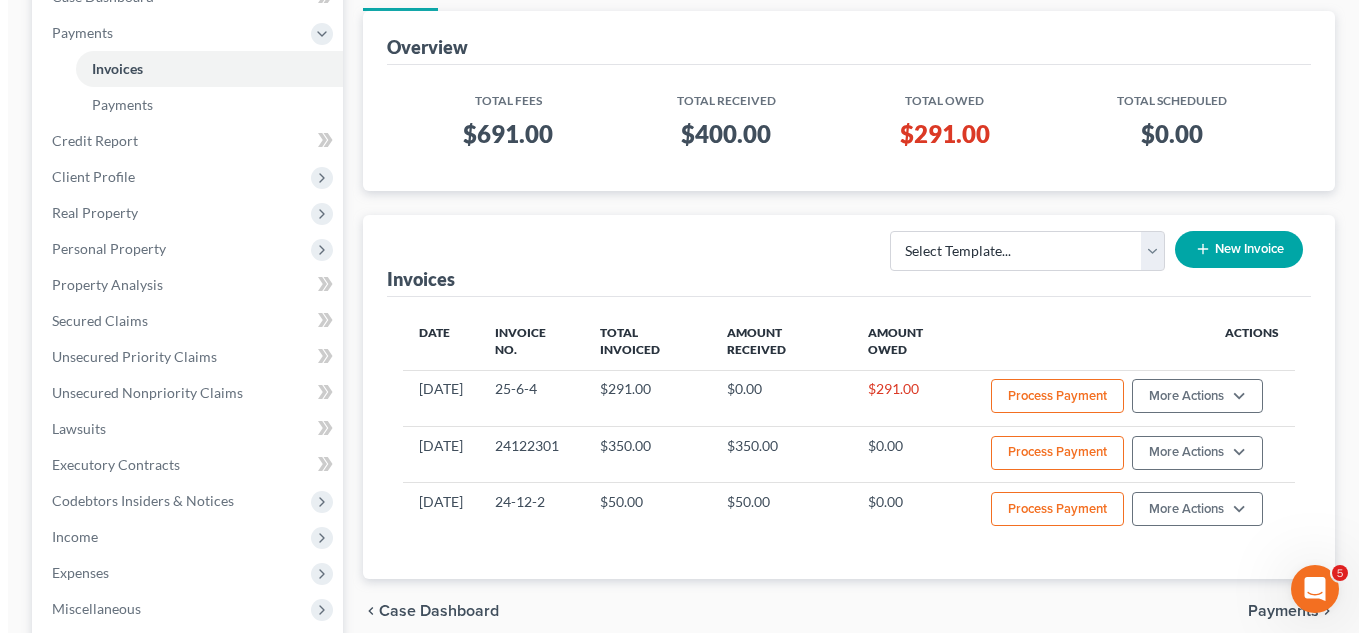scroll, scrollTop: 300, scrollLeft: 0, axis: vertical 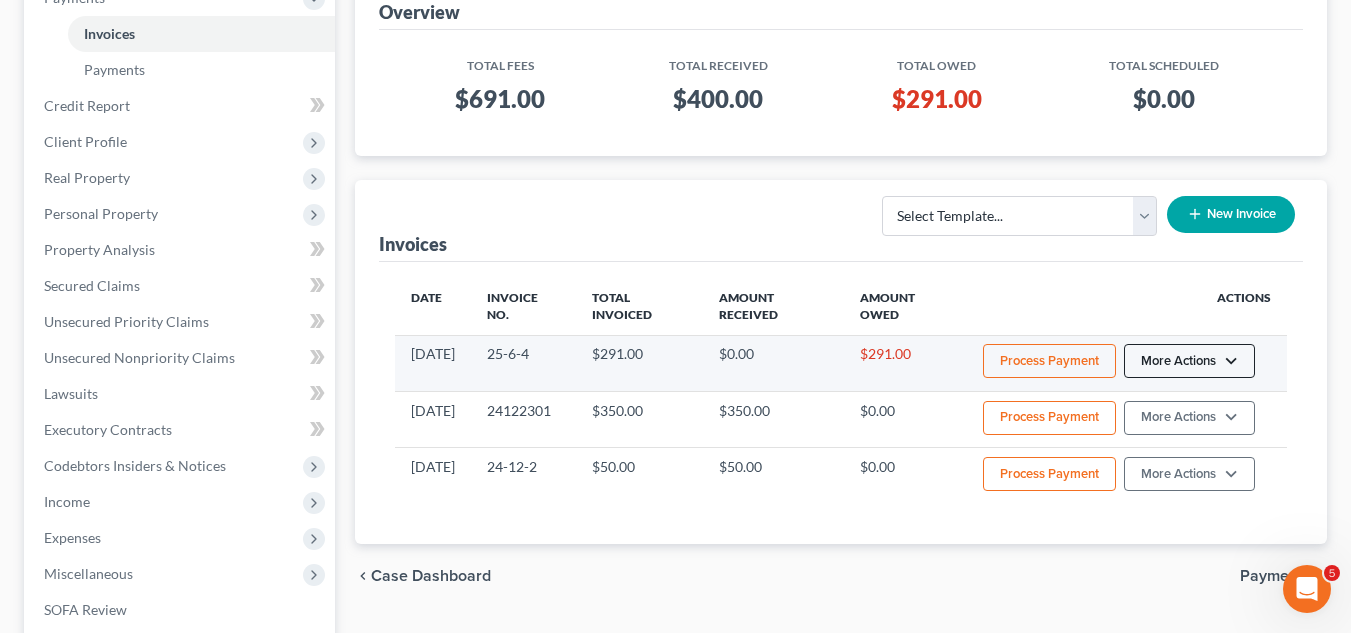 click on "More Actions" at bounding box center (1189, 361) 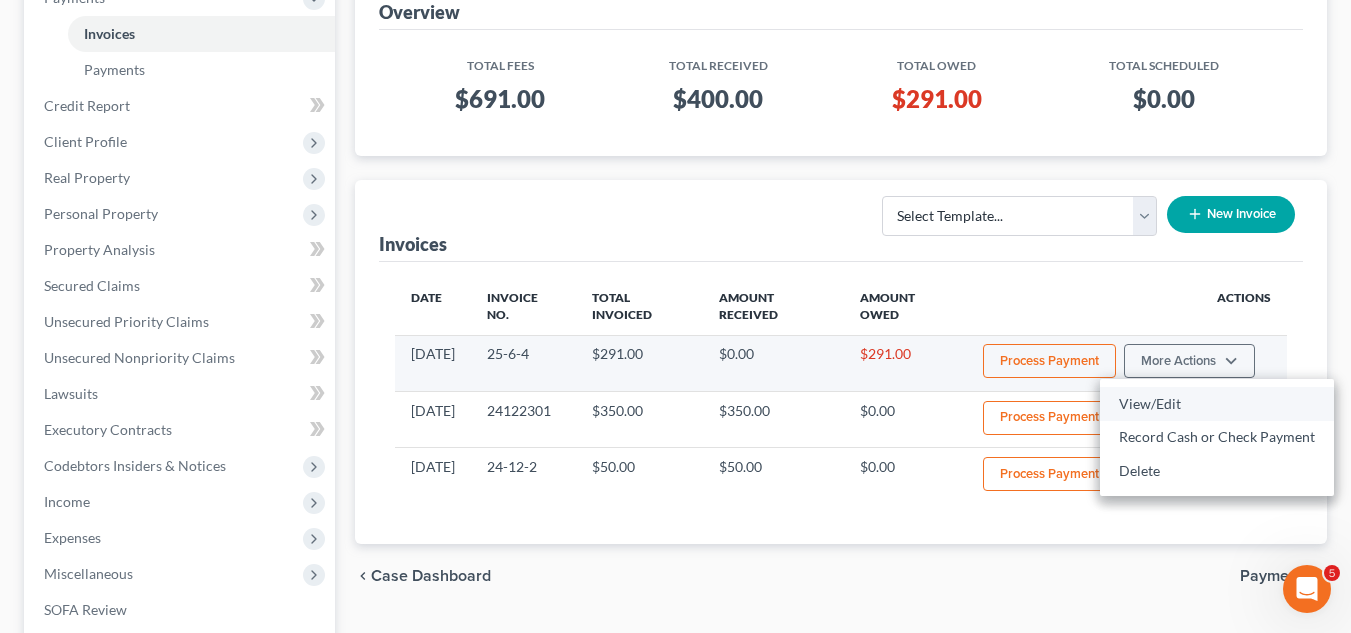 click on "View/Edit" at bounding box center (1217, 404) 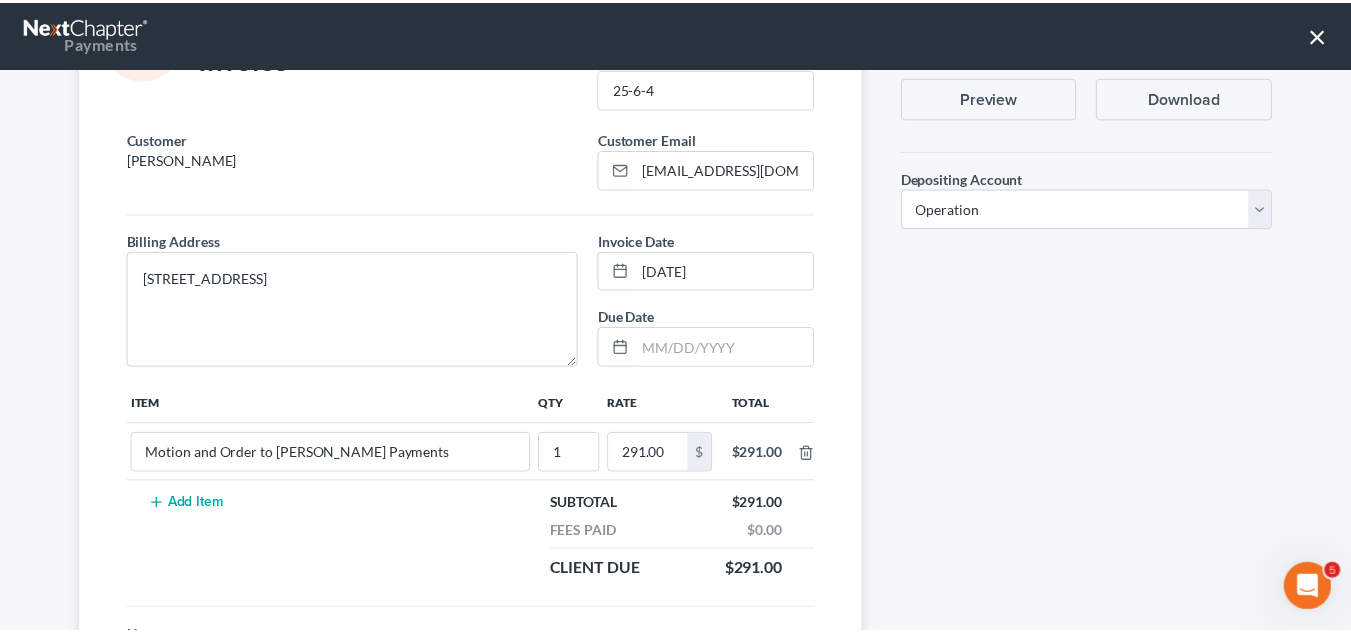 scroll, scrollTop: 0, scrollLeft: 0, axis: both 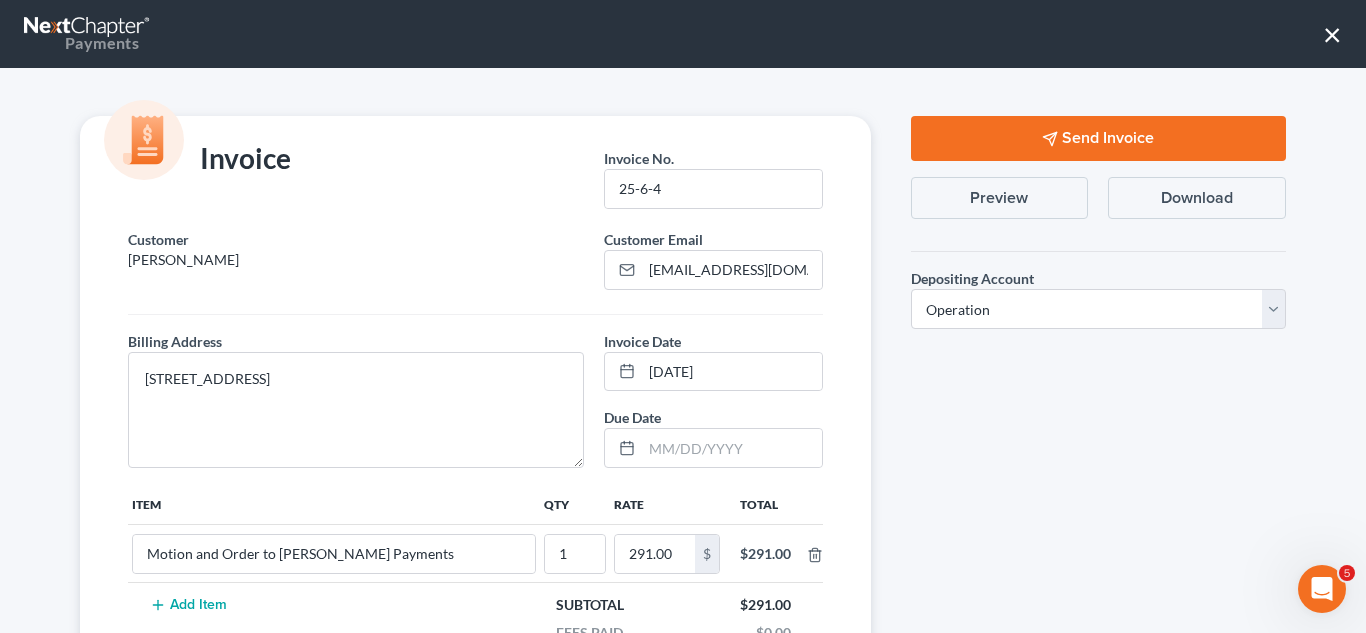 click on "Payments ×" at bounding box center (683, 34) 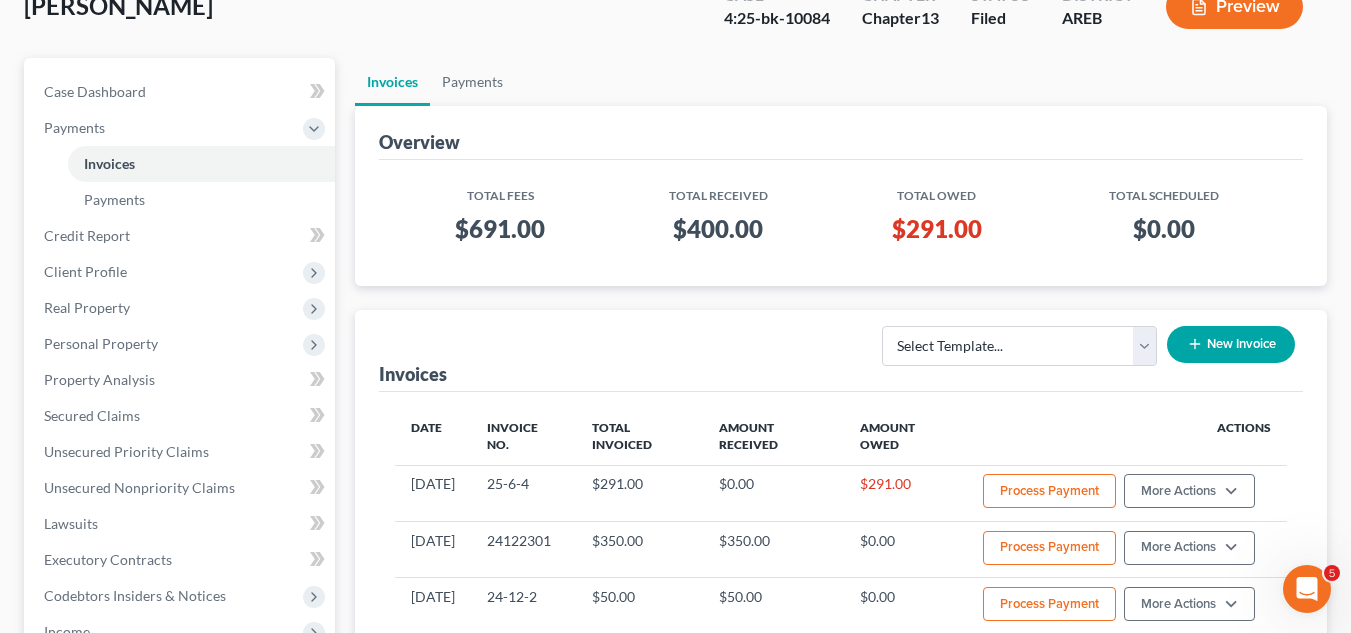 scroll, scrollTop: 200, scrollLeft: 0, axis: vertical 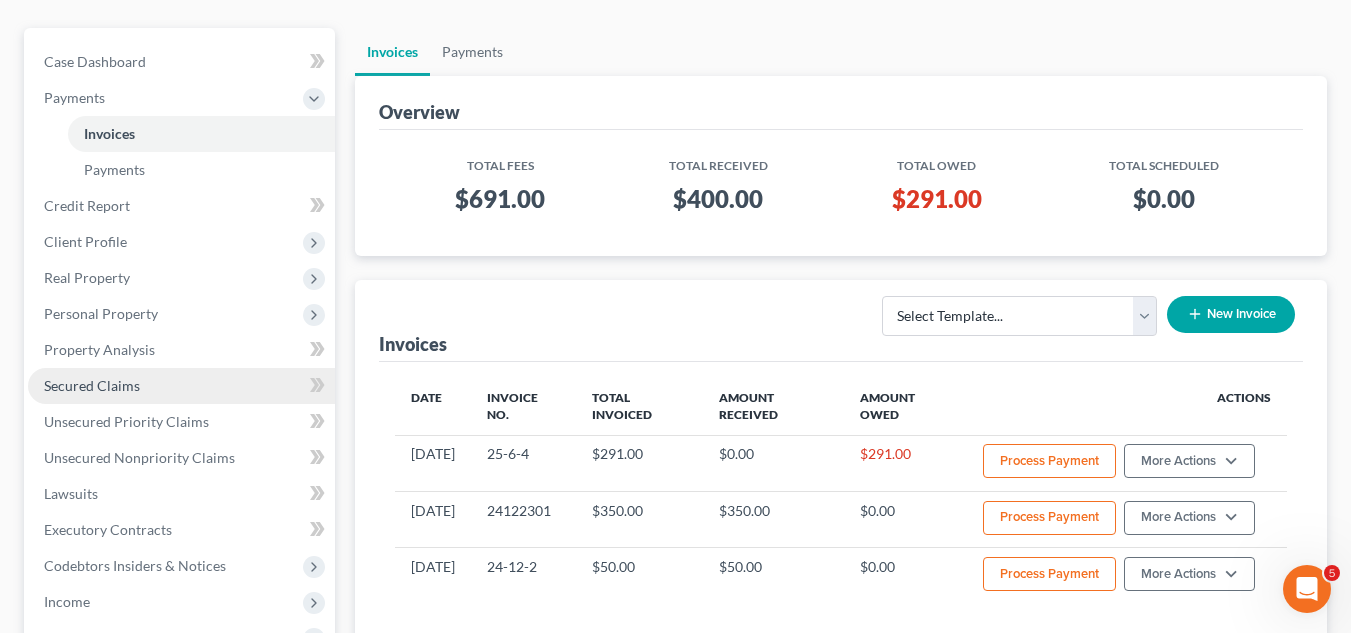 click on "Secured Claims" at bounding box center (92, 385) 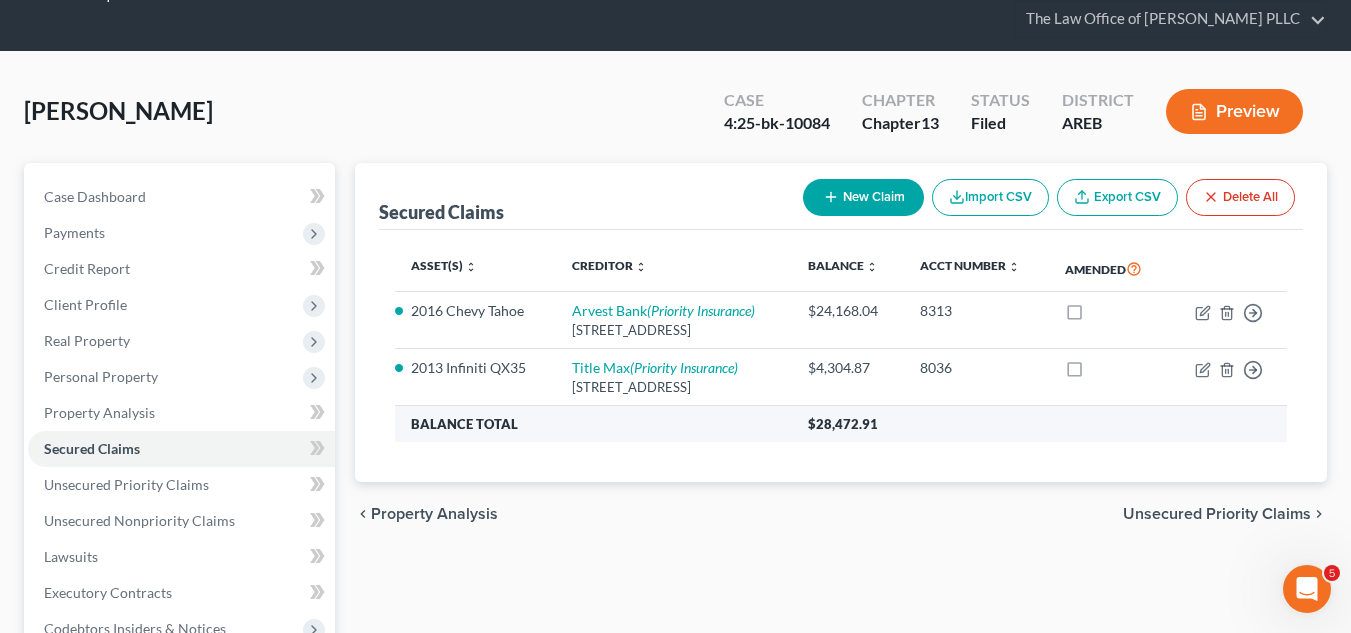 scroll, scrollTop: 100, scrollLeft: 0, axis: vertical 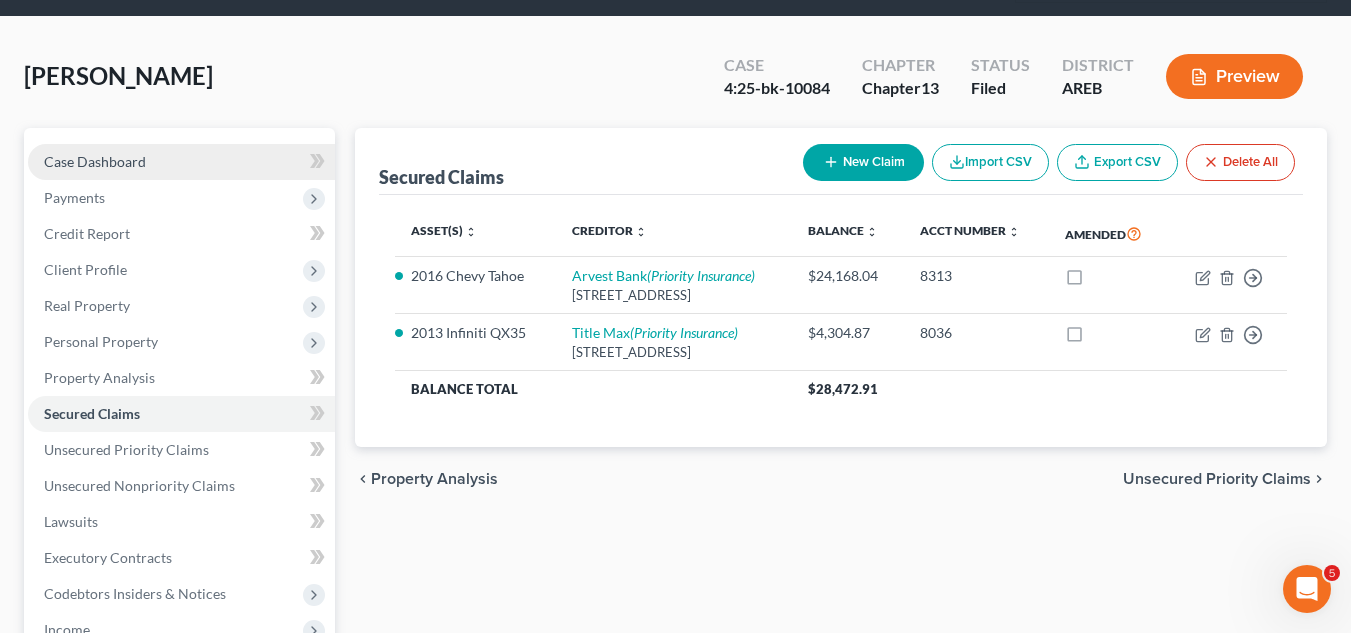 click on "Case Dashboard" at bounding box center [95, 161] 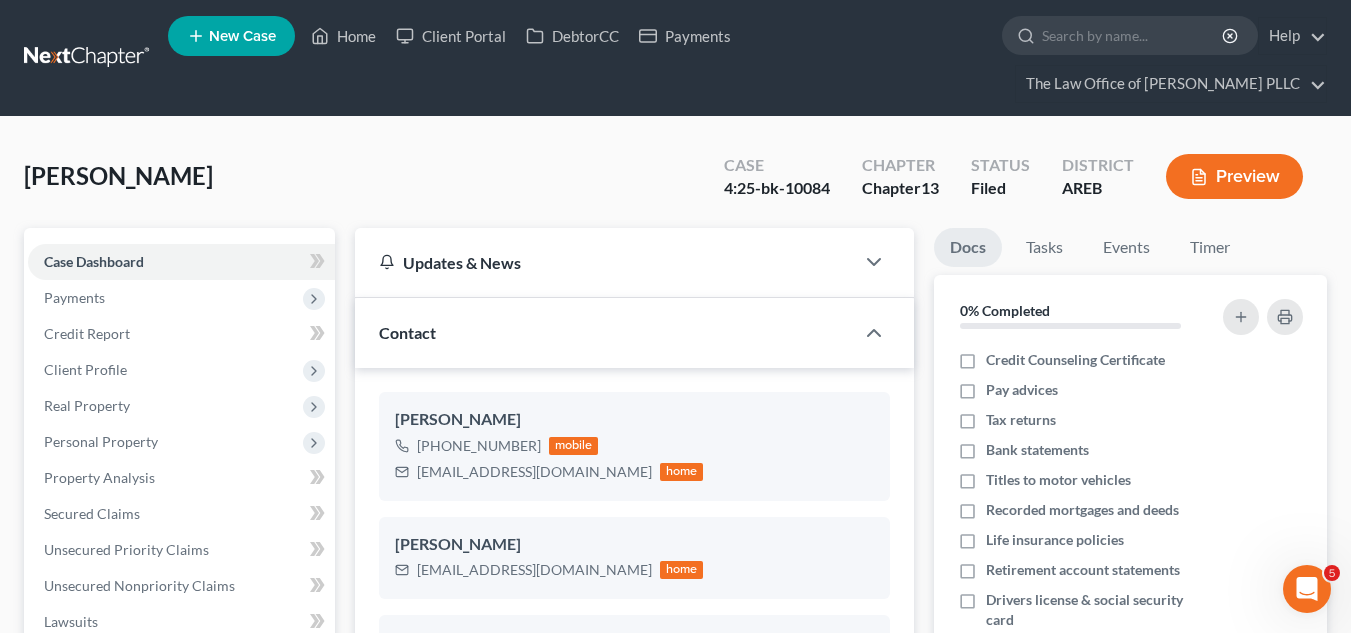 scroll, scrollTop: 300, scrollLeft: 0, axis: vertical 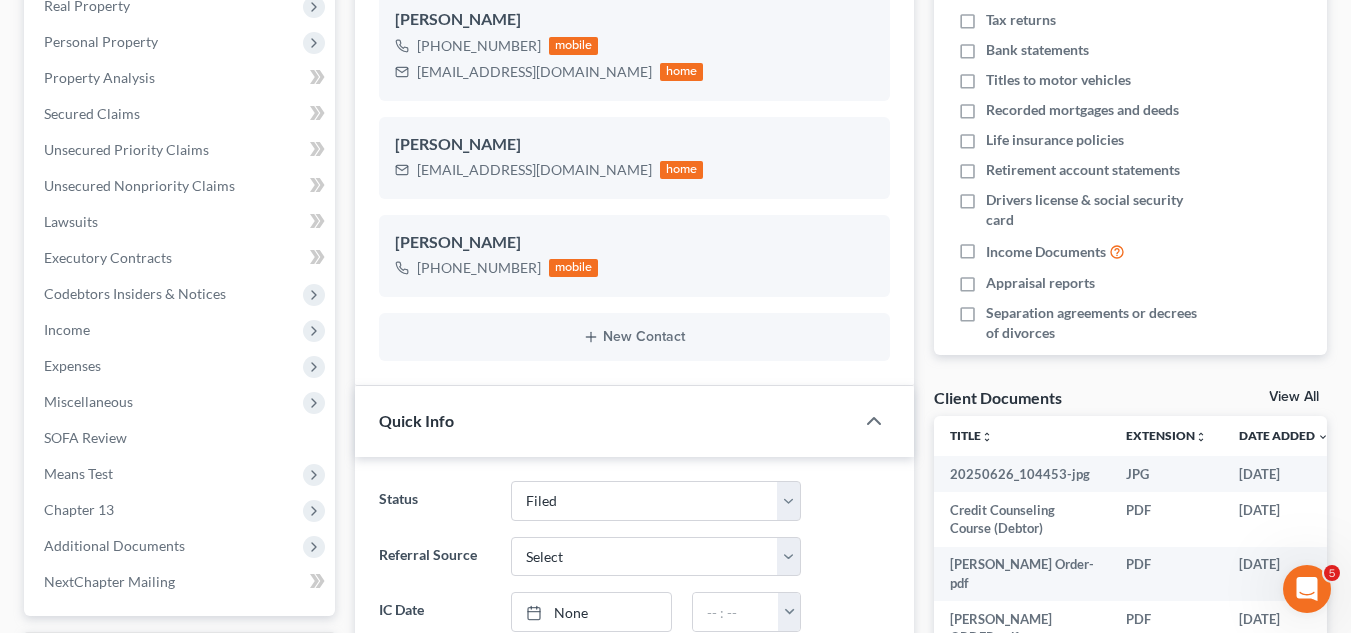 click on "View All" at bounding box center (1294, 397) 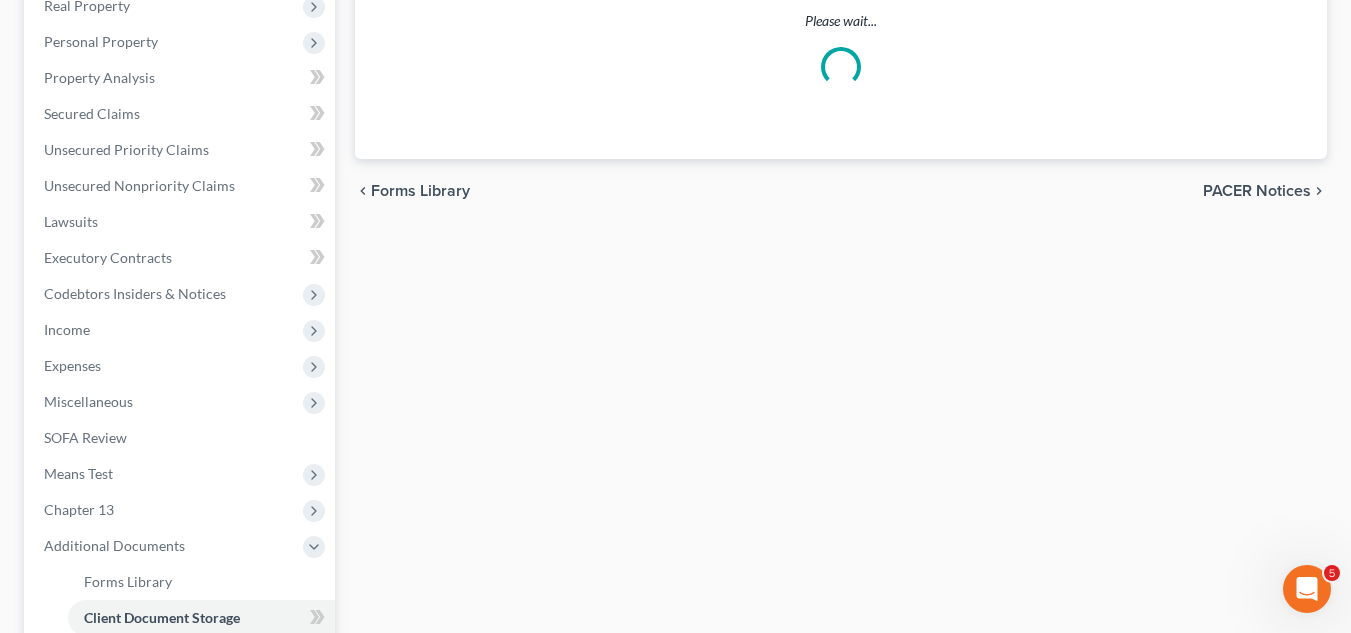 select on "0" 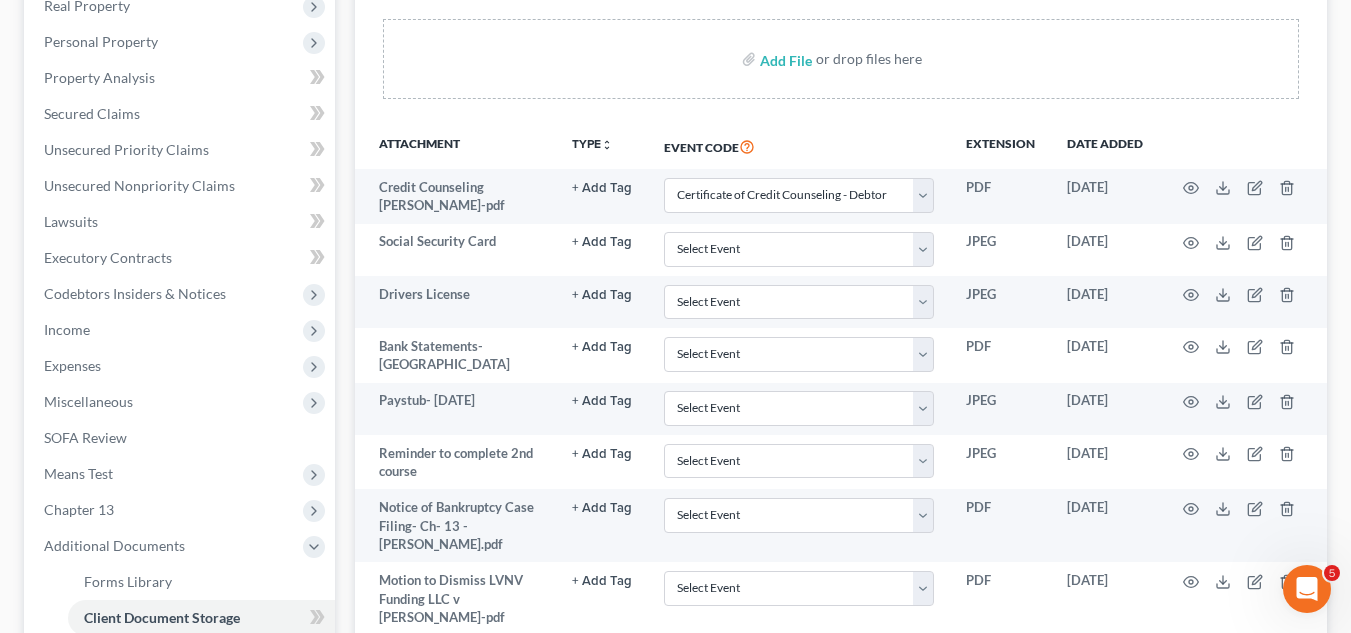 scroll, scrollTop: 0, scrollLeft: 0, axis: both 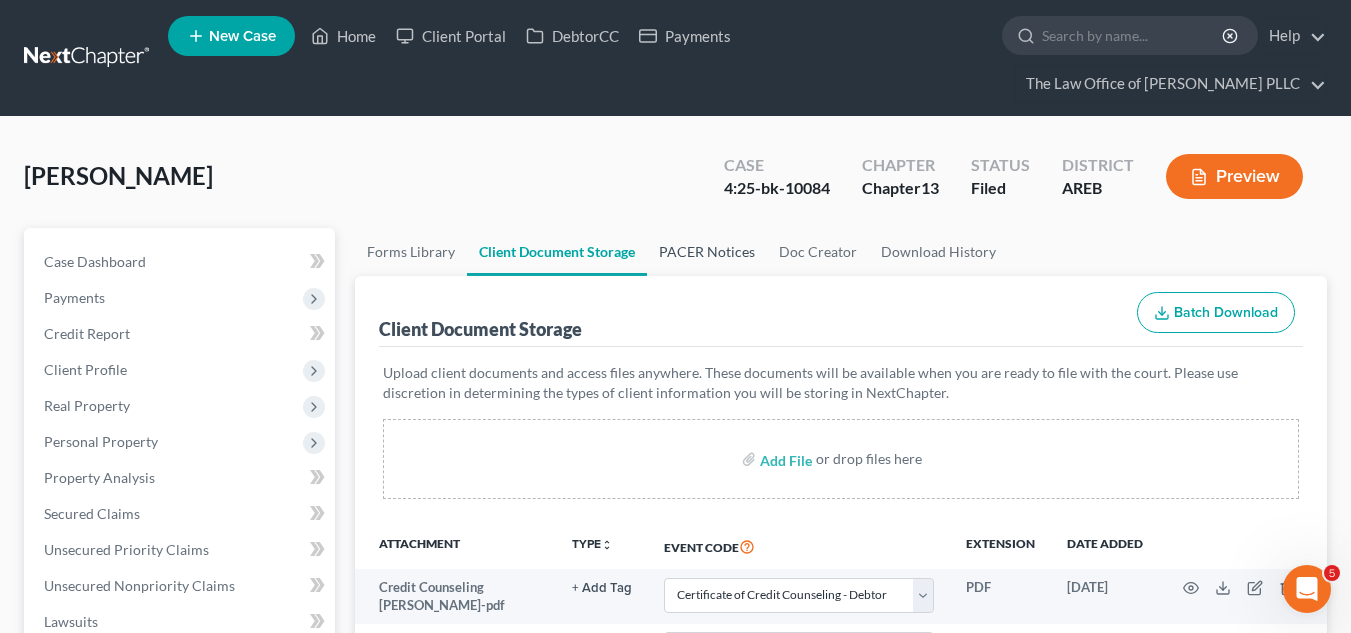 click on "PACER Notices" at bounding box center (707, 252) 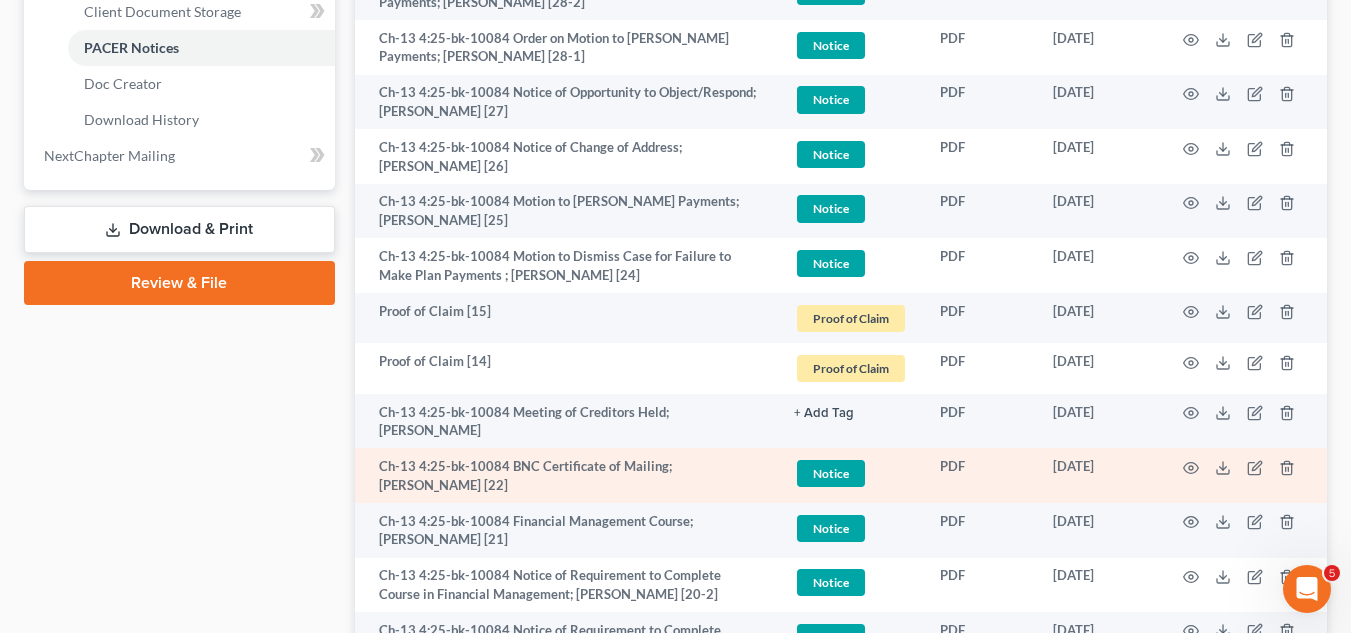 scroll, scrollTop: 1000, scrollLeft: 0, axis: vertical 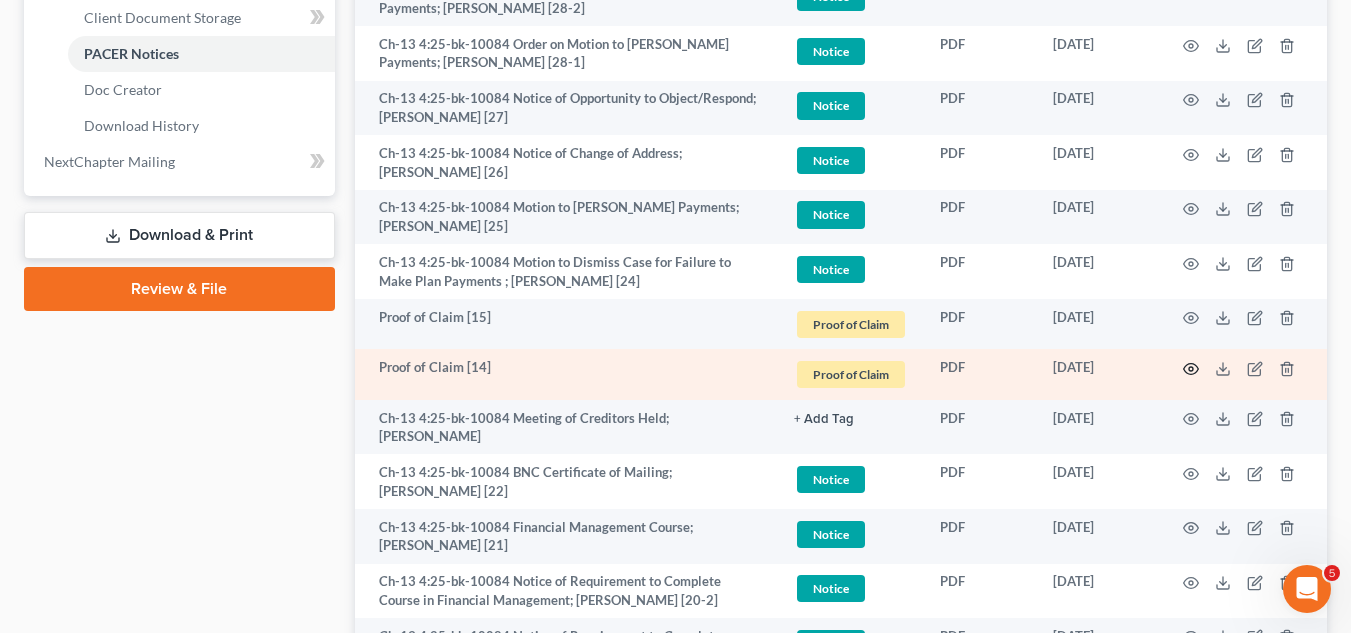 click 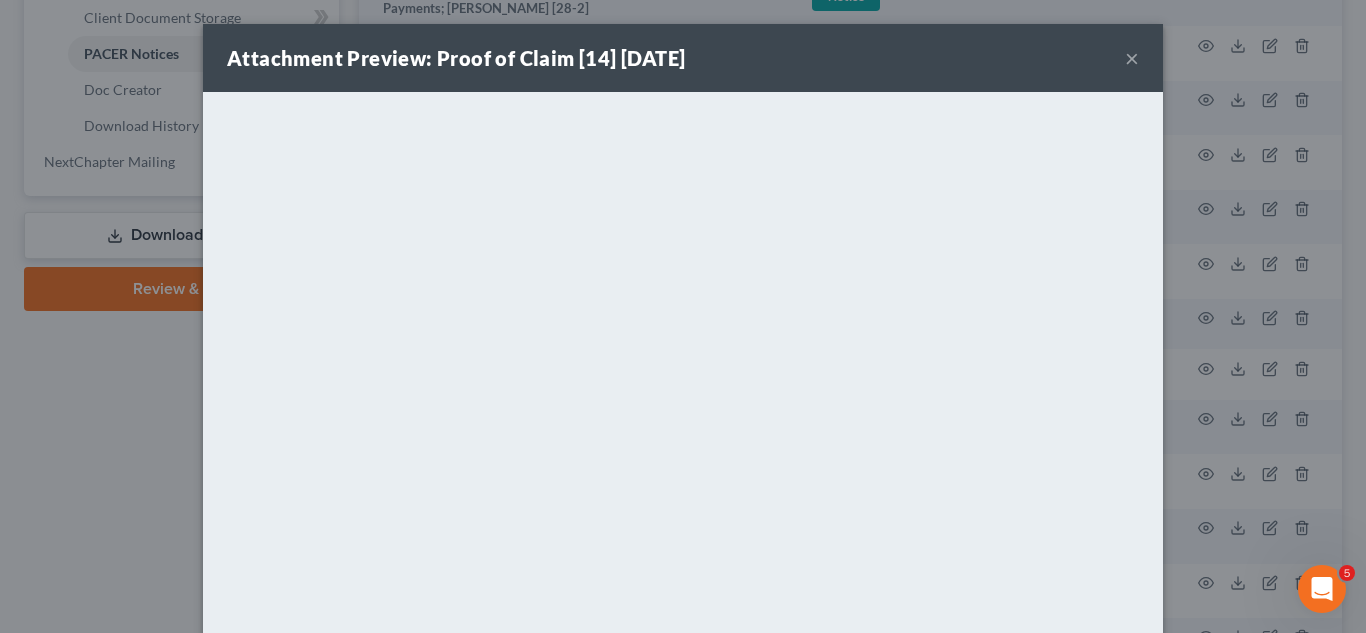 click on "×" at bounding box center (1132, 58) 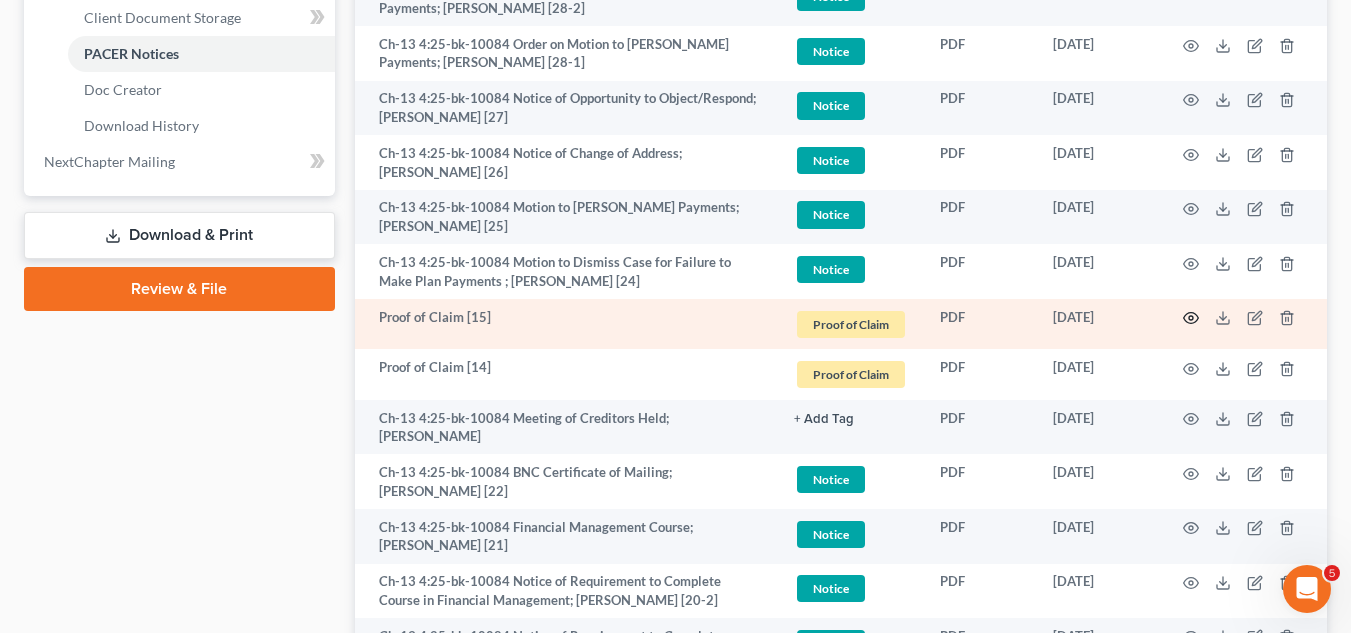 click 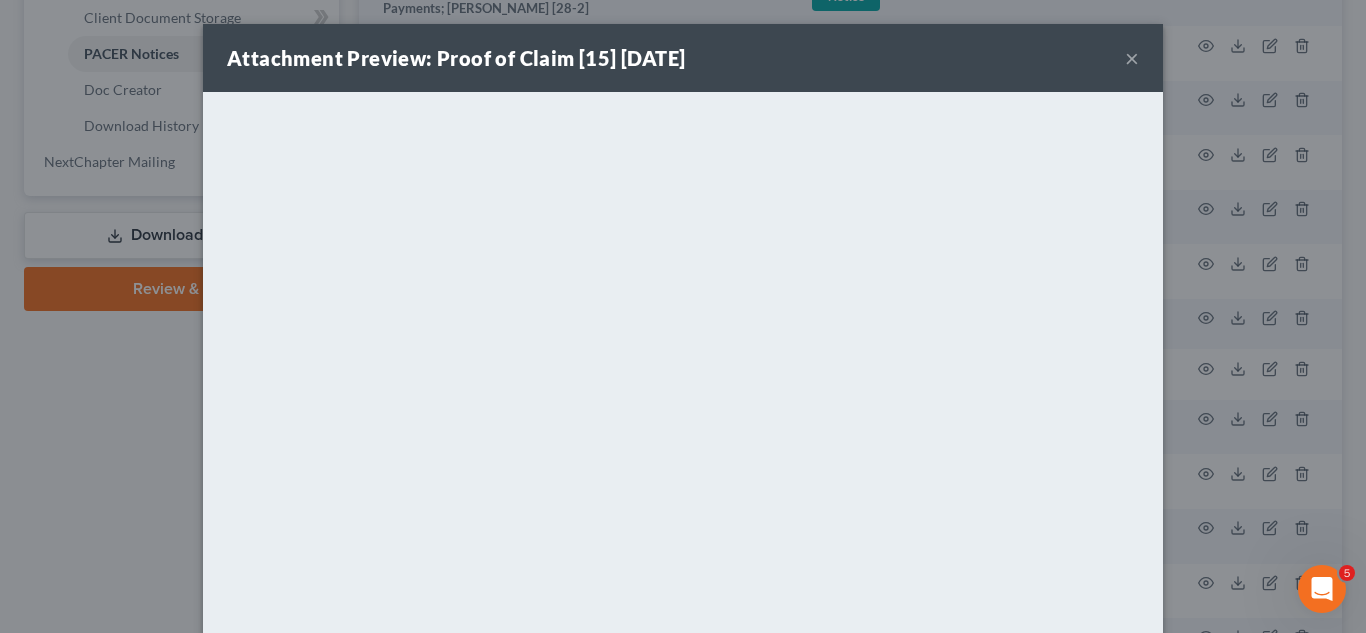 click on "×" at bounding box center [1132, 58] 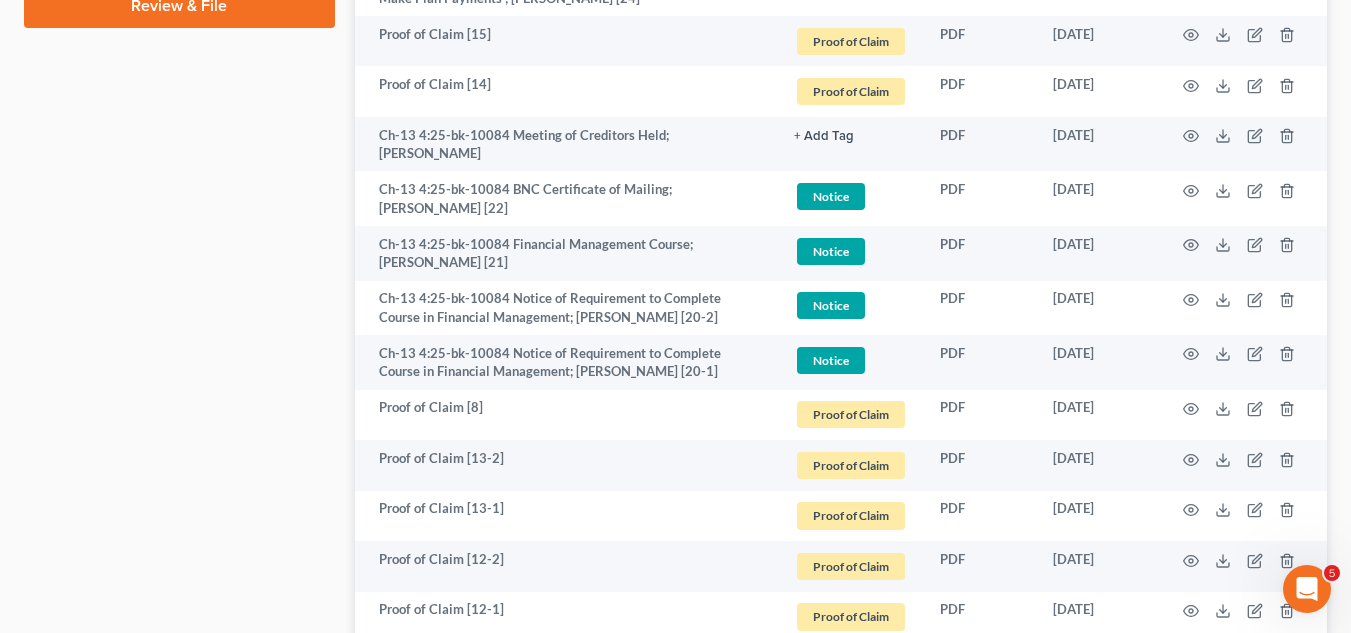 scroll, scrollTop: 883, scrollLeft: 0, axis: vertical 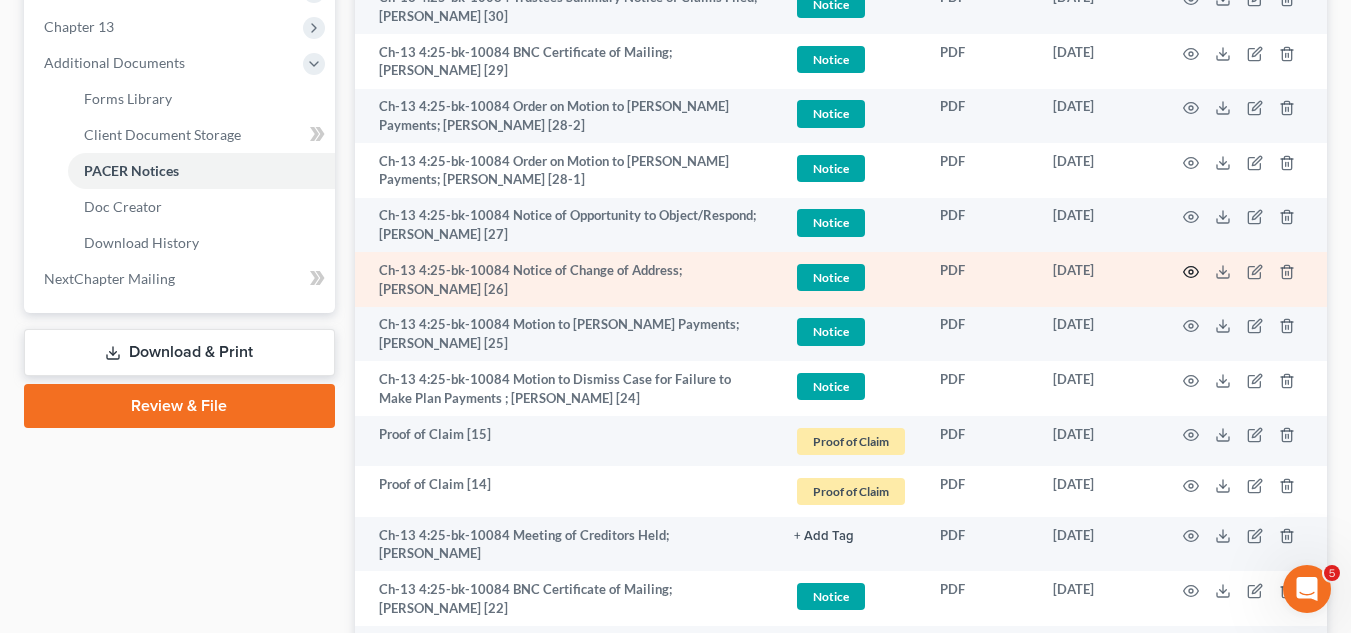 click 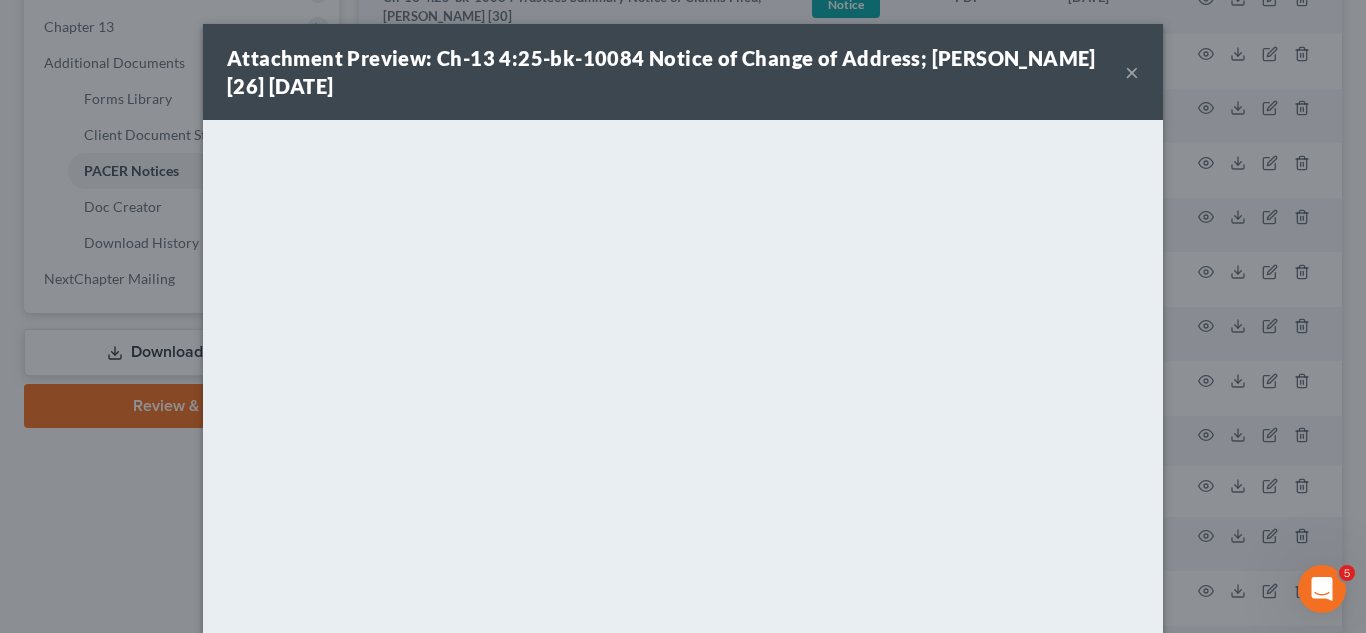 click on "×" at bounding box center [1132, 72] 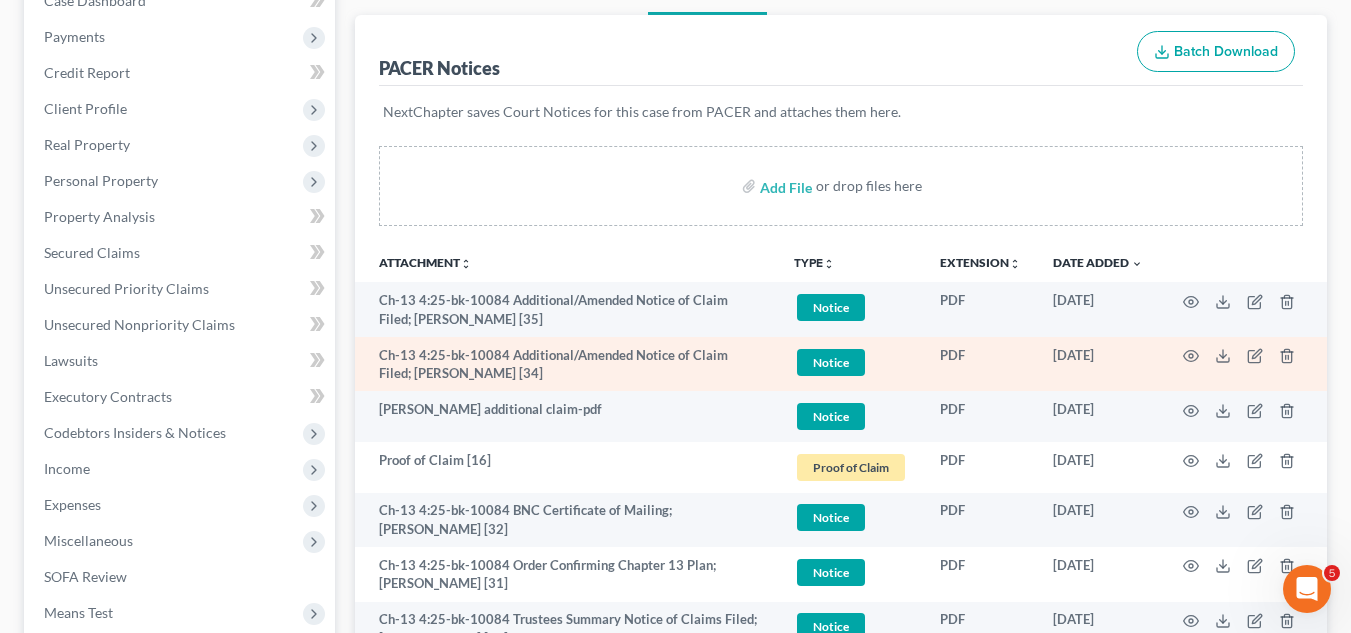 scroll, scrollTop: 283, scrollLeft: 0, axis: vertical 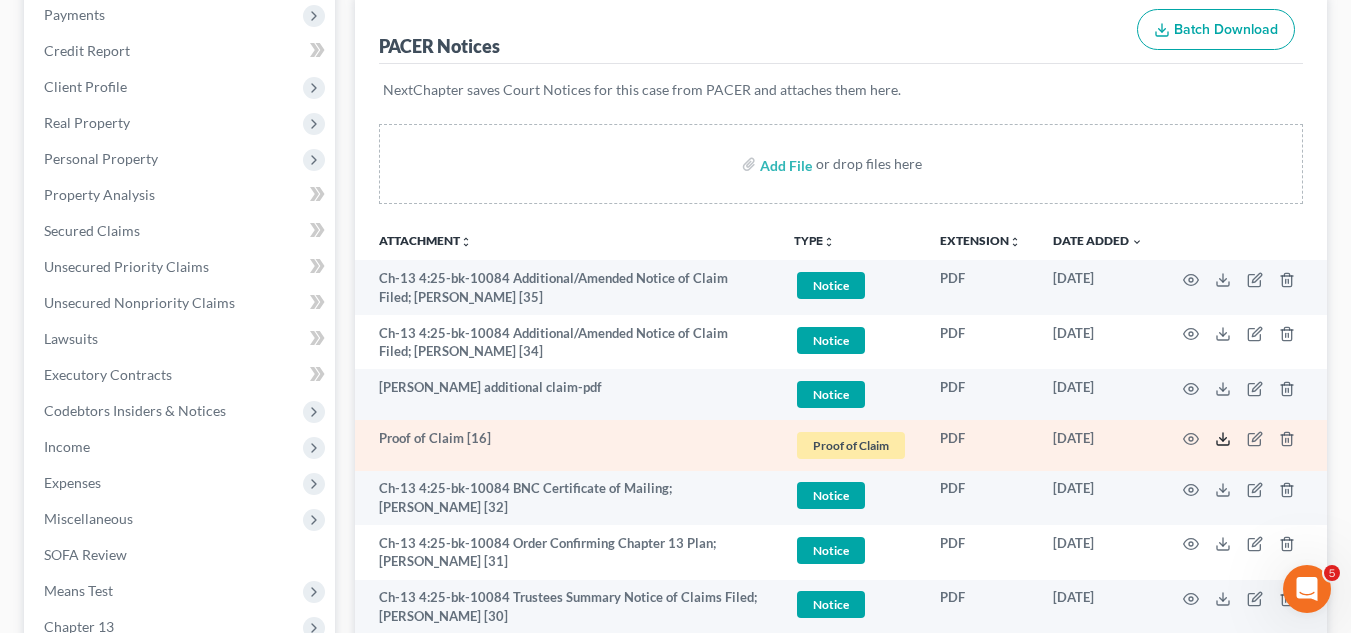 click 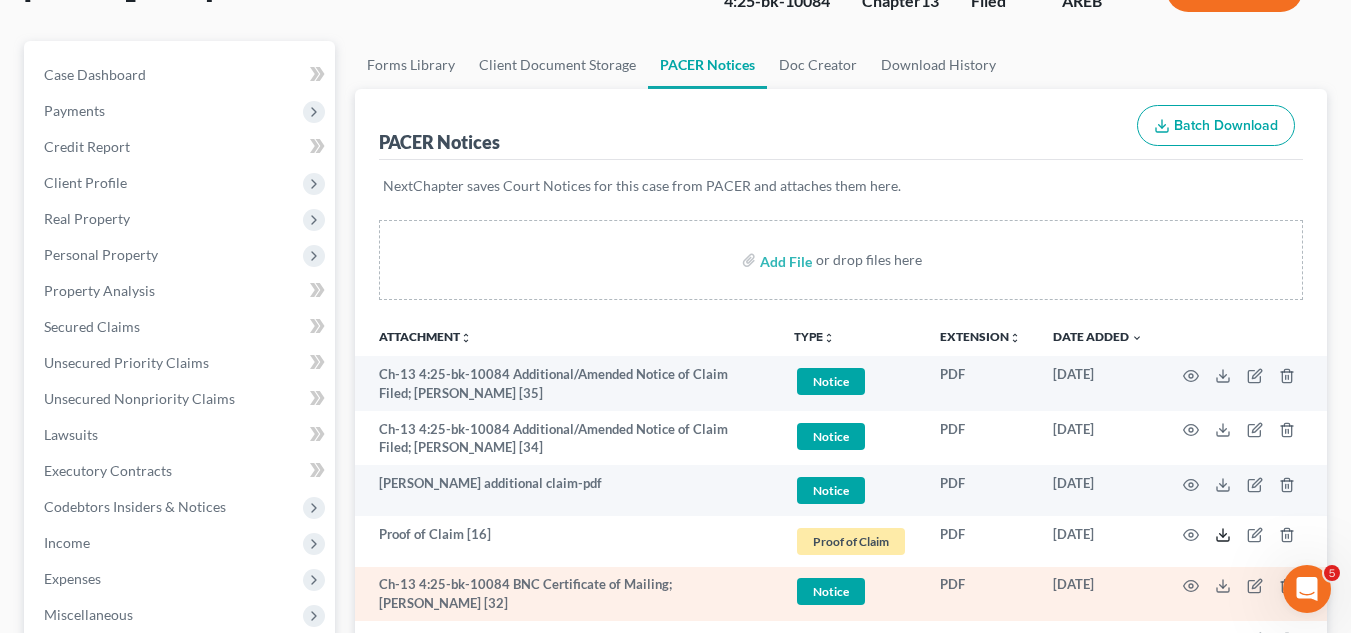 scroll, scrollTop: 183, scrollLeft: 0, axis: vertical 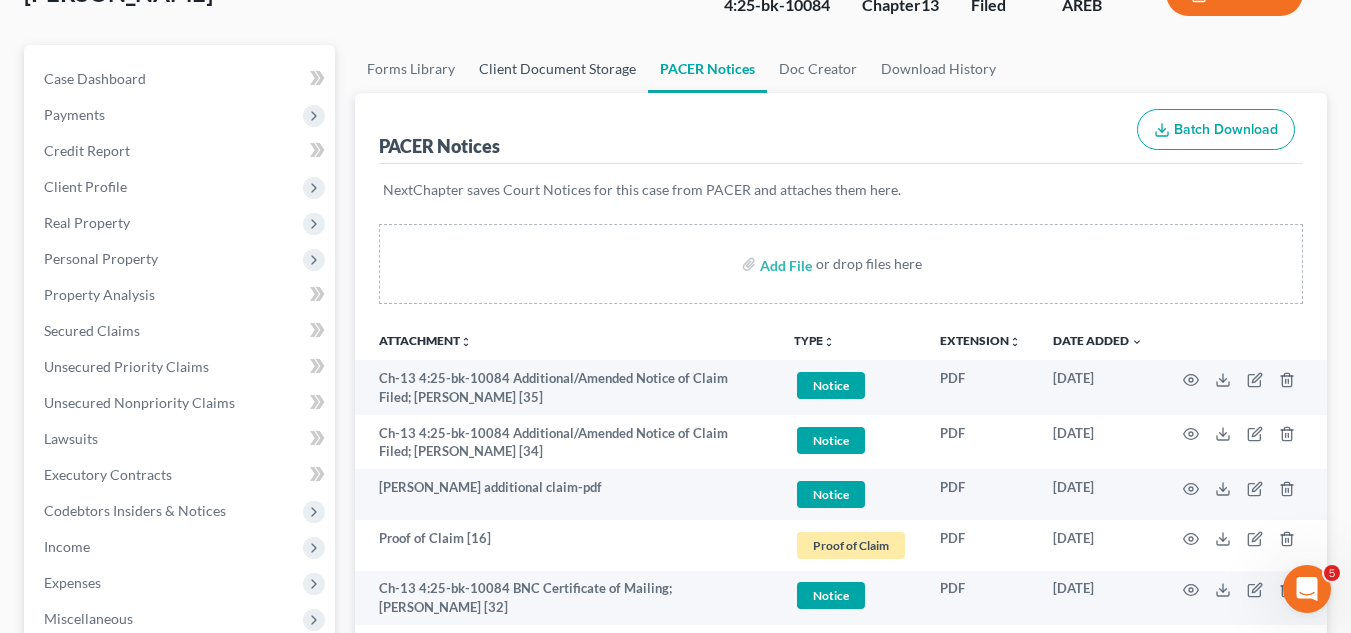 click on "Client Document Storage" at bounding box center (557, 69) 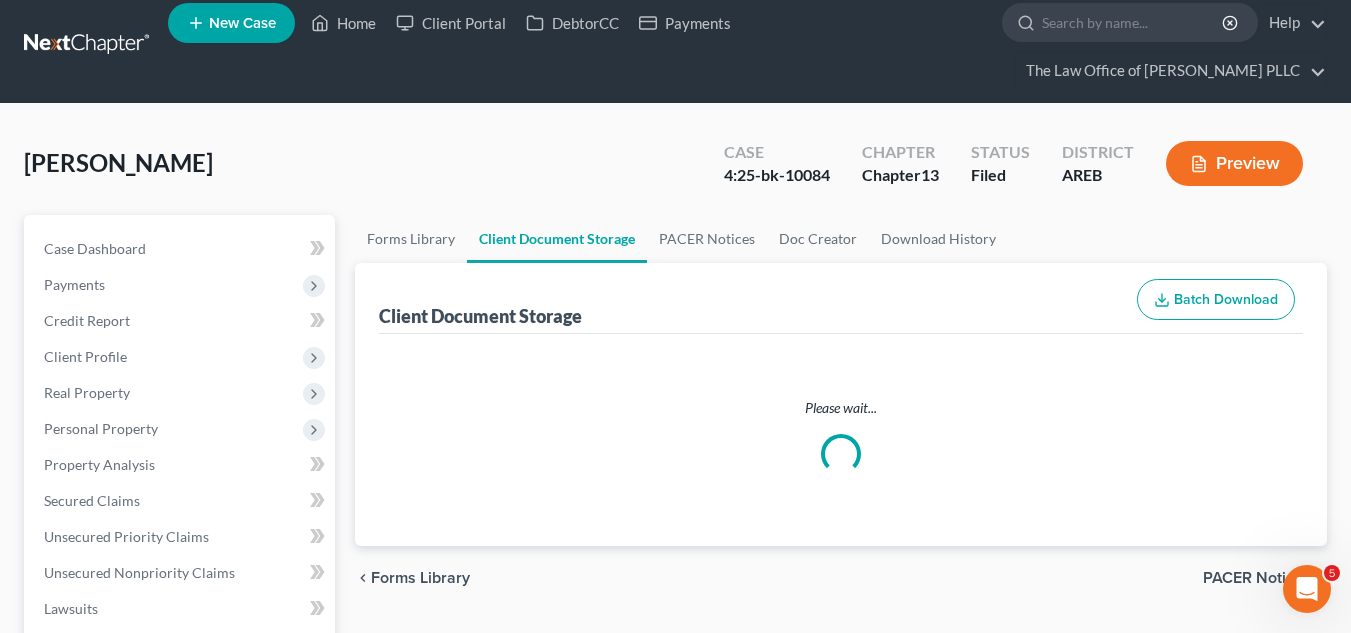 scroll, scrollTop: 0, scrollLeft: 0, axis: both 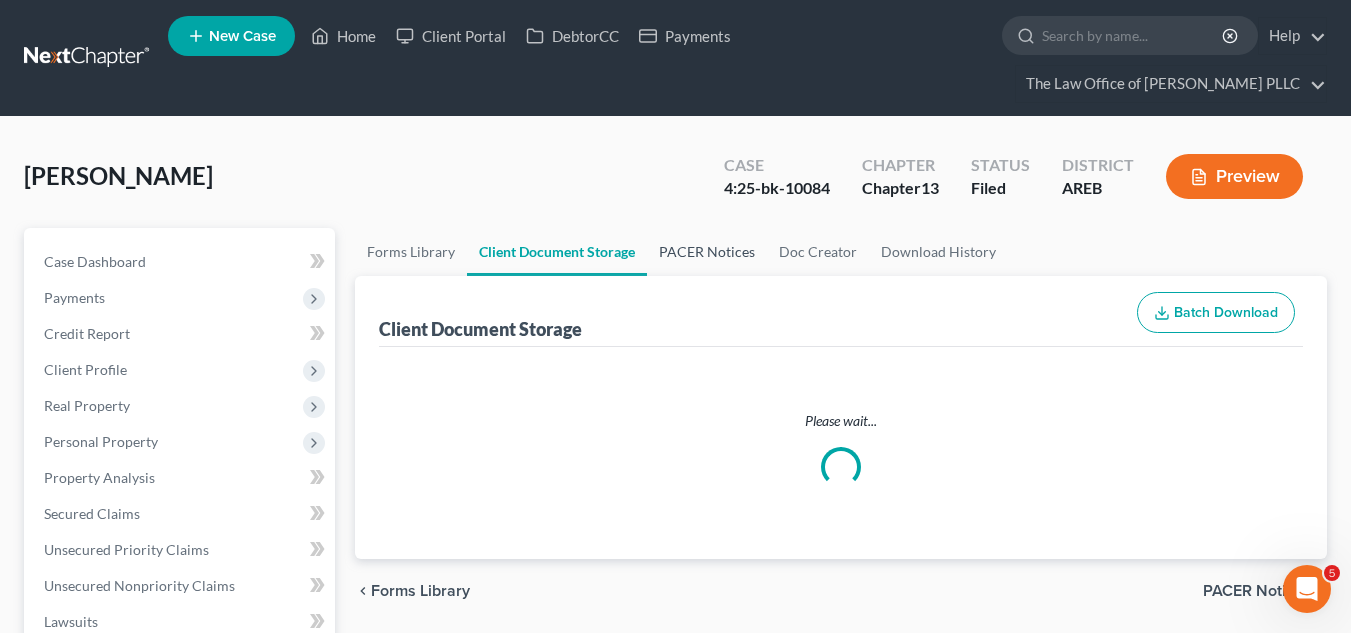 select on "0" 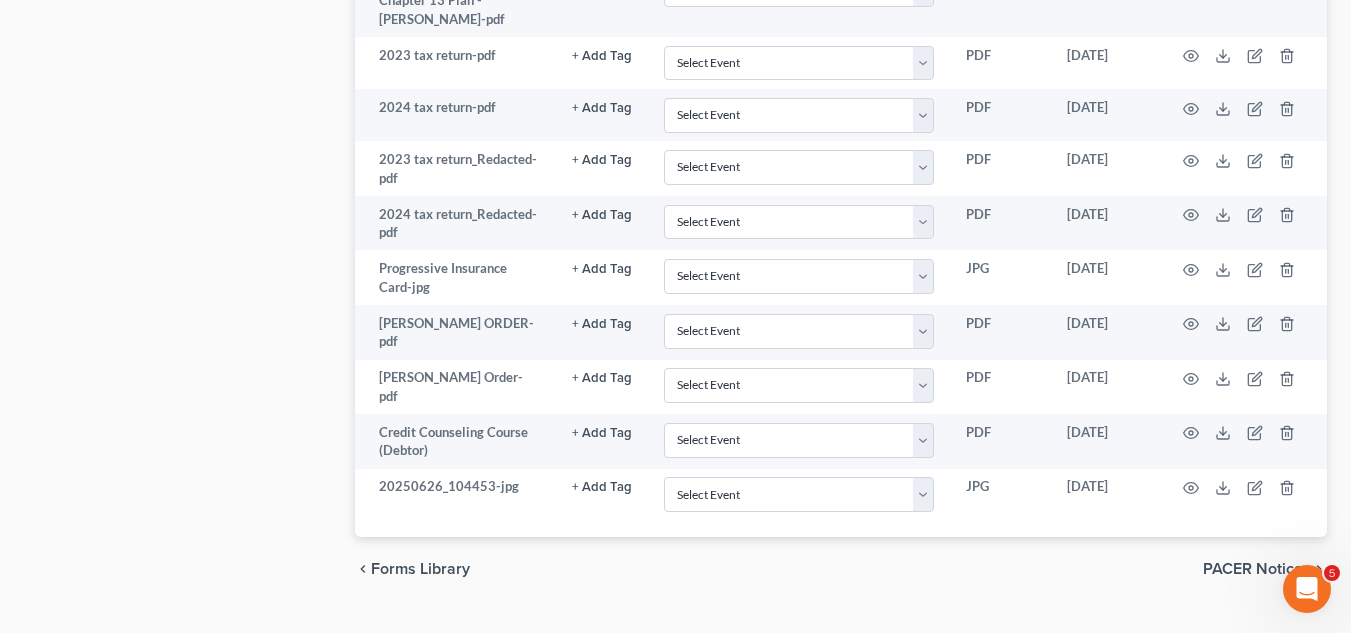 scroll, scrollTop: 1454, scrollLeft: 0, axis: vertical 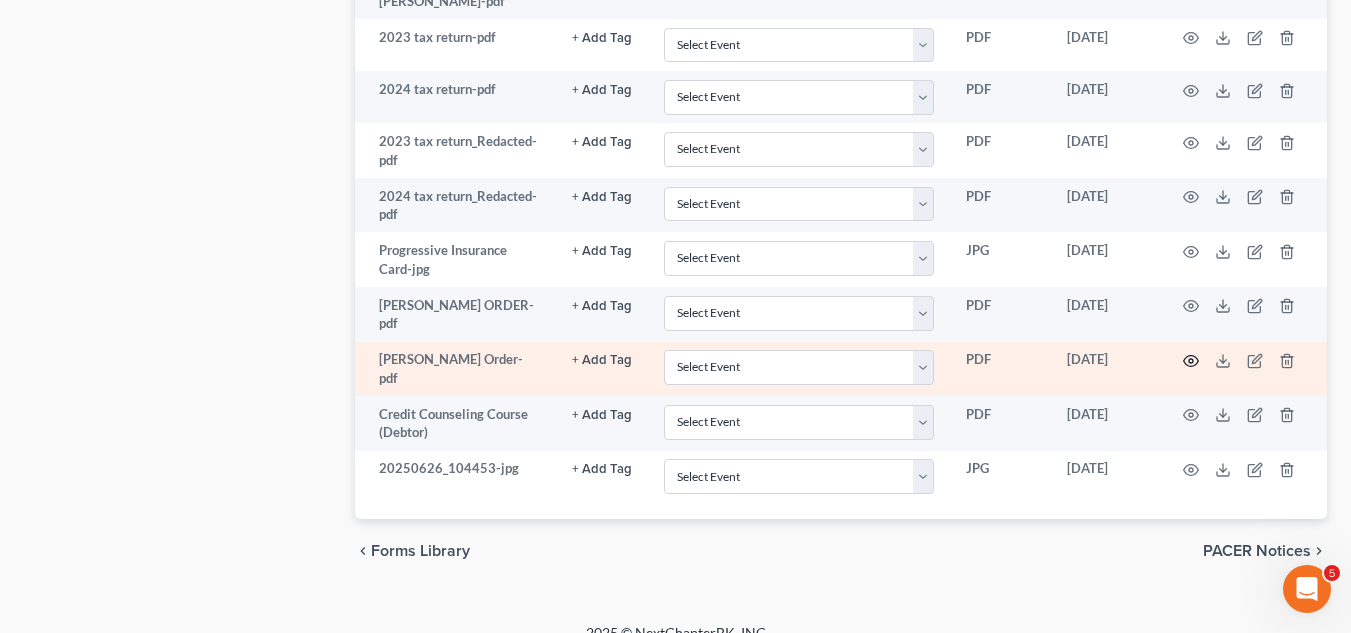 click 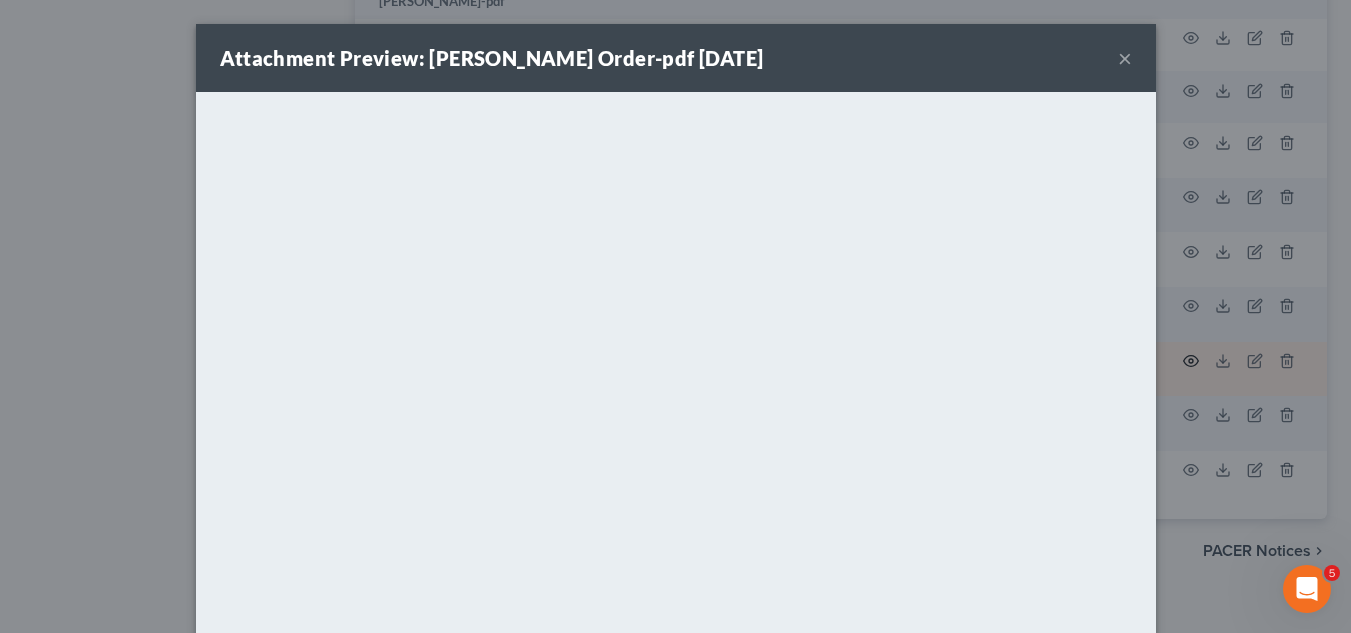 scroll, scrollTop: 1399, scrollLeft: 0, axis: vertical 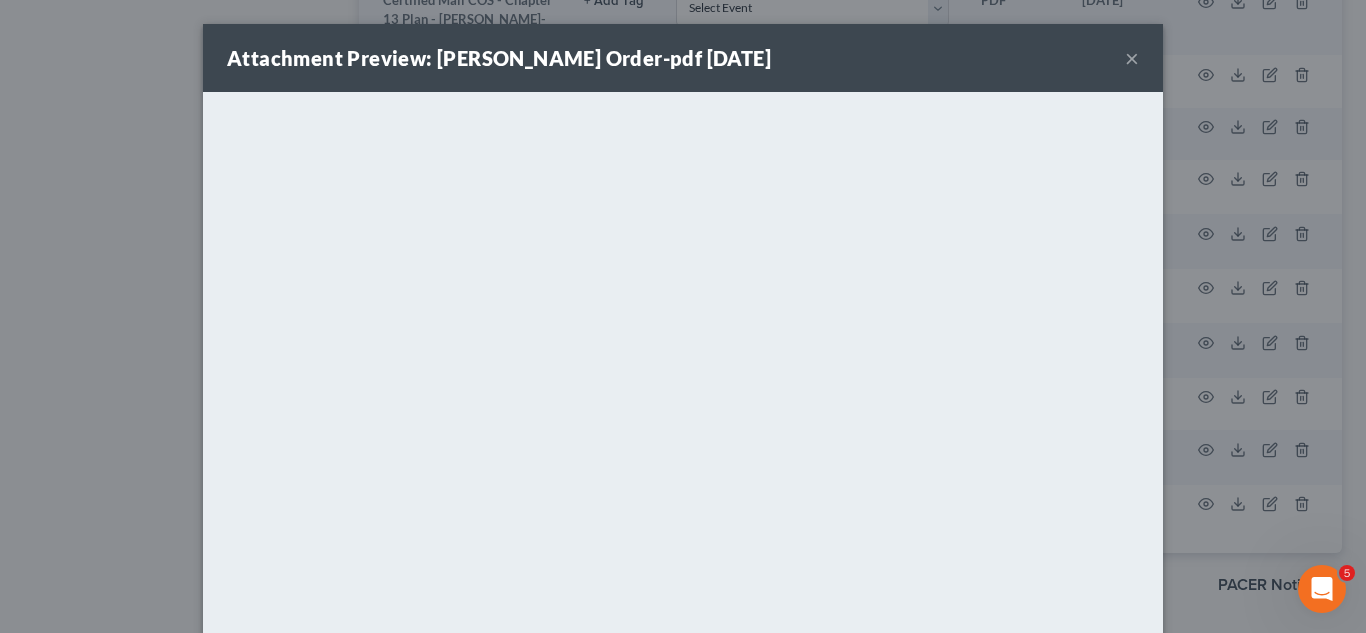 click on "×" at bounding box center [1132, 58] 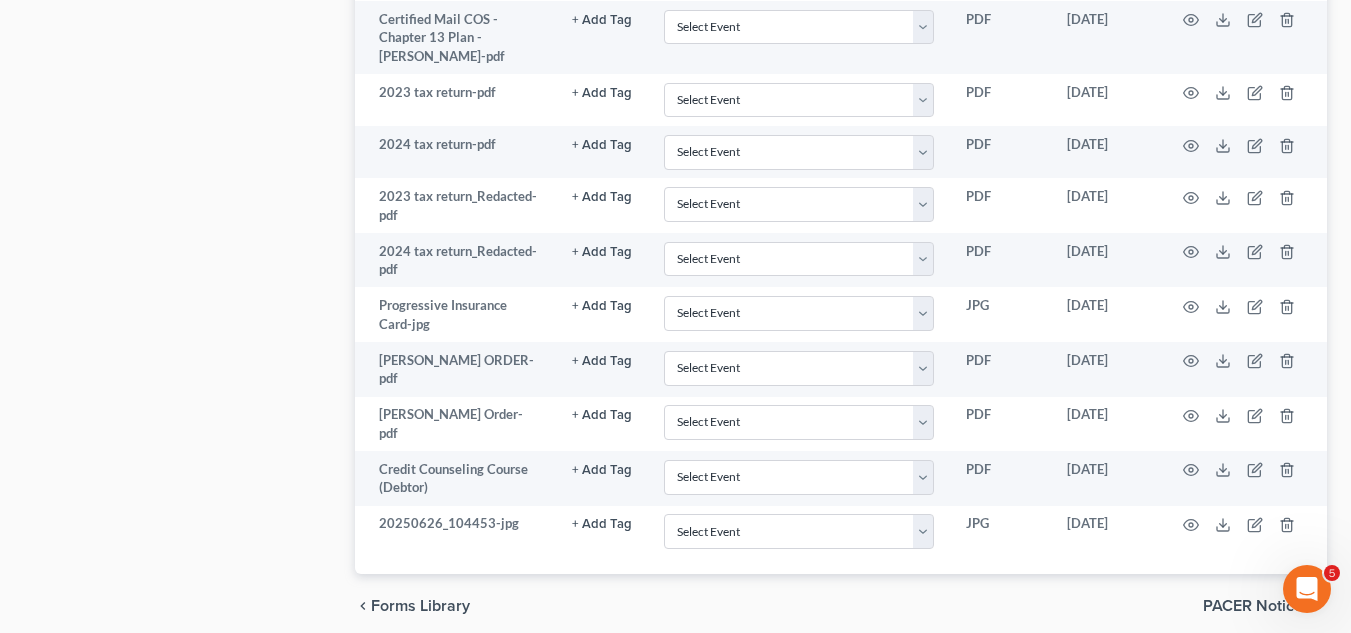 click on "PACER Notices" at bounding box center (1257, 606) 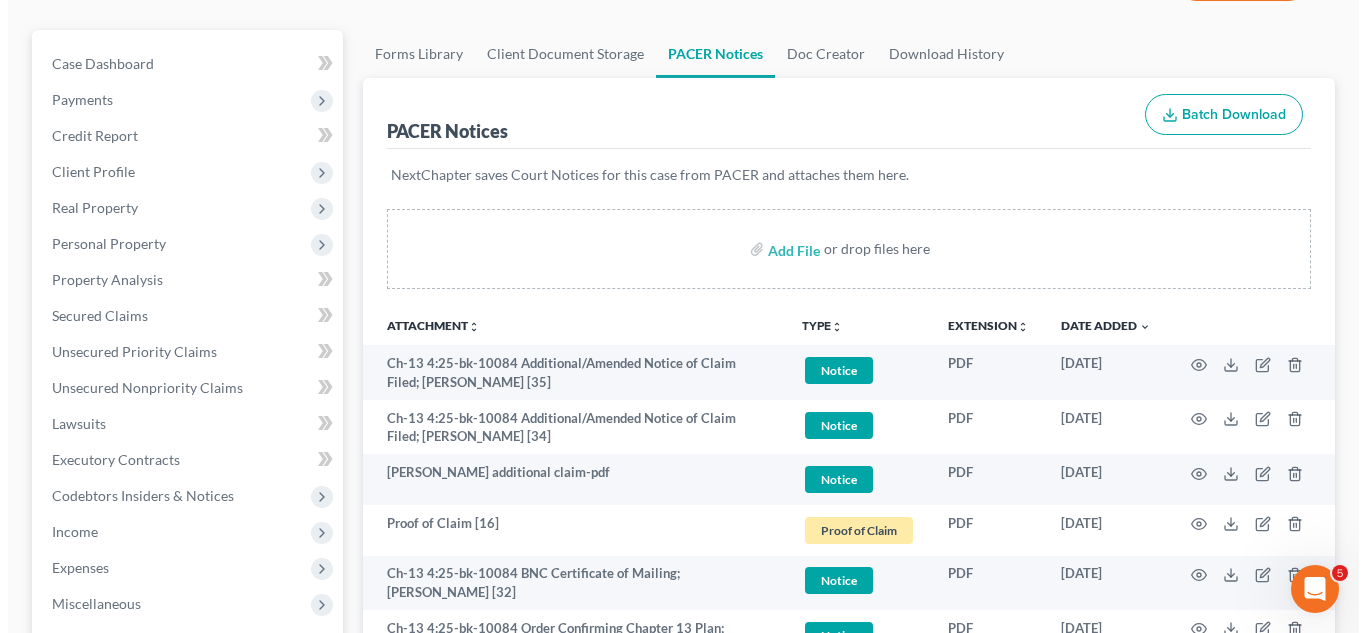 scroll, scrollTop: 200, scrollLeft: 0, axis: vertical 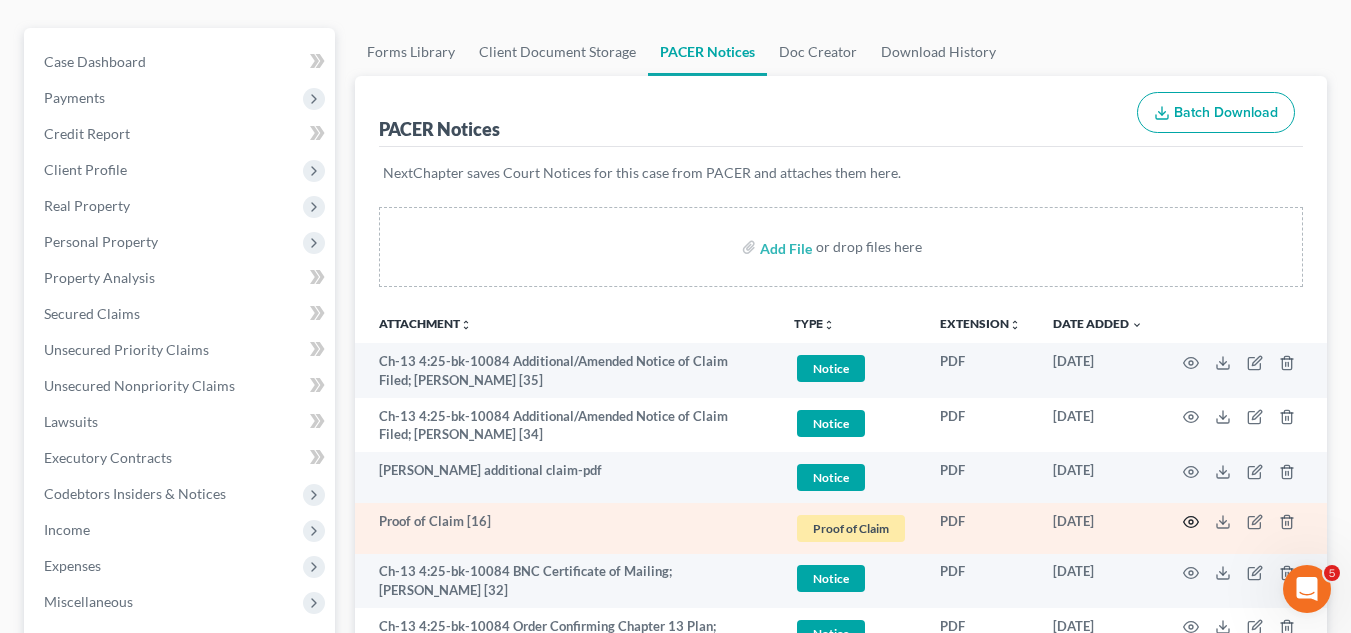 click 